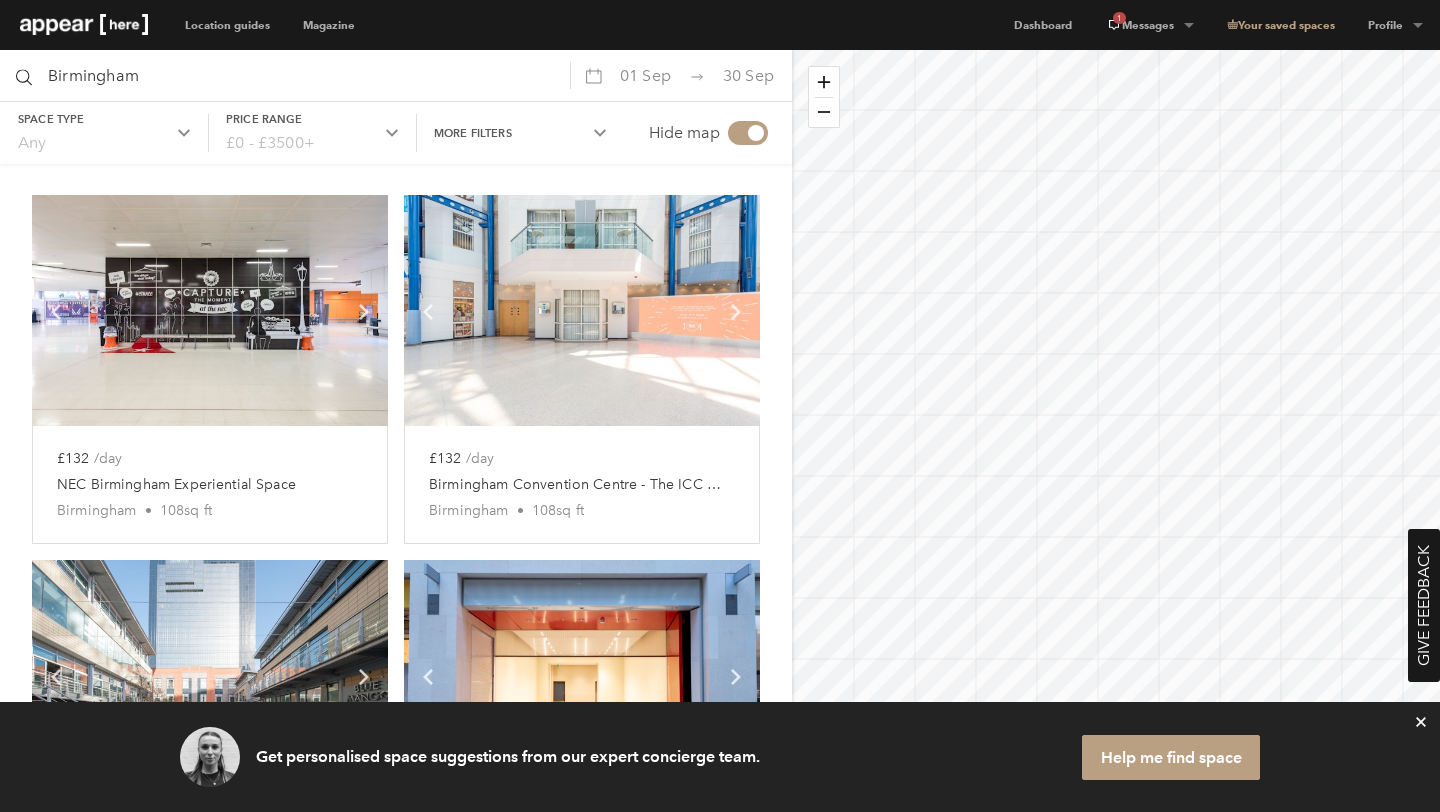 scroll, scrollTop: 163, scrollLeft: 0, axis: vertical 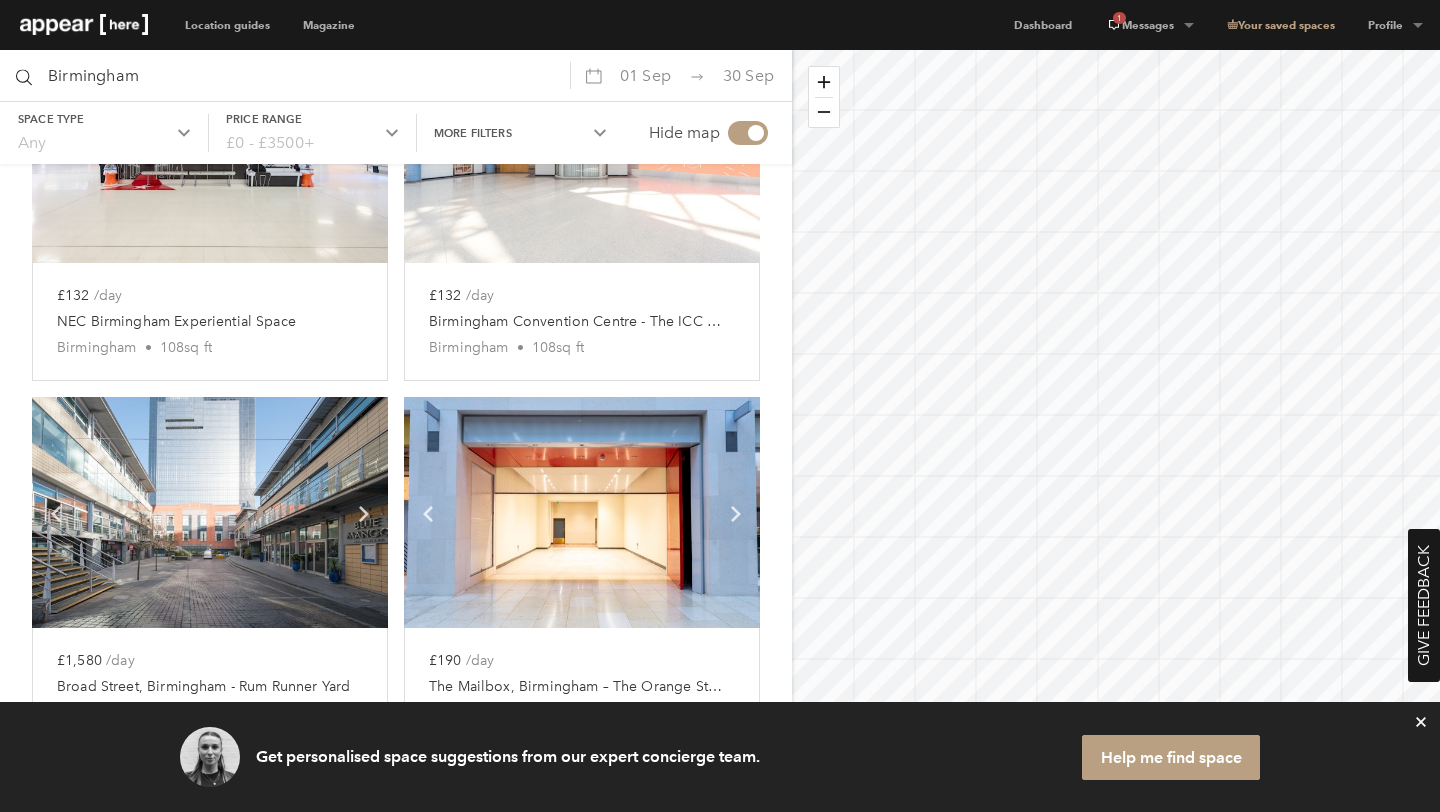 click at bounding box center [582, 512] 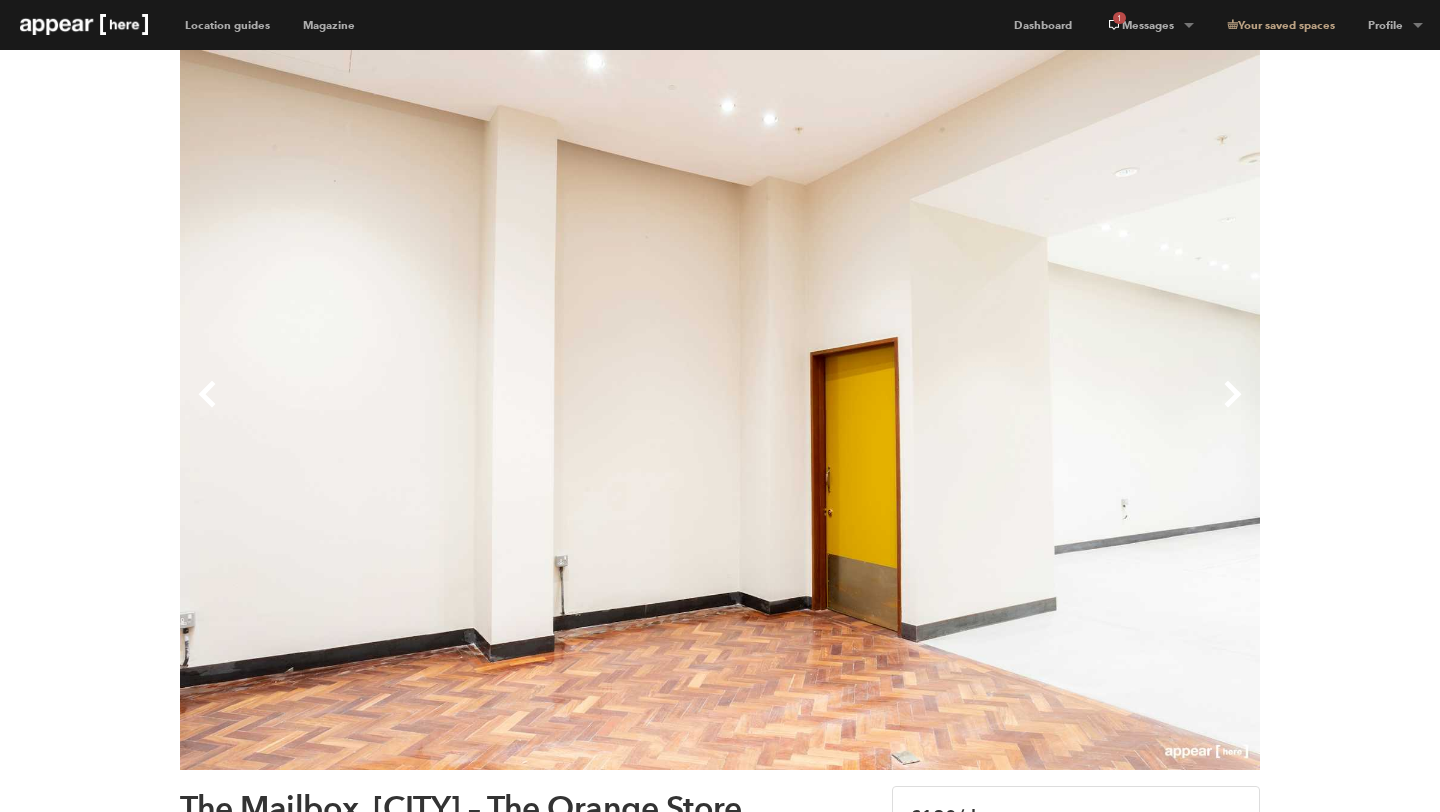 scroll, scrollTop: 0, scrollLeft: 0, axis: both 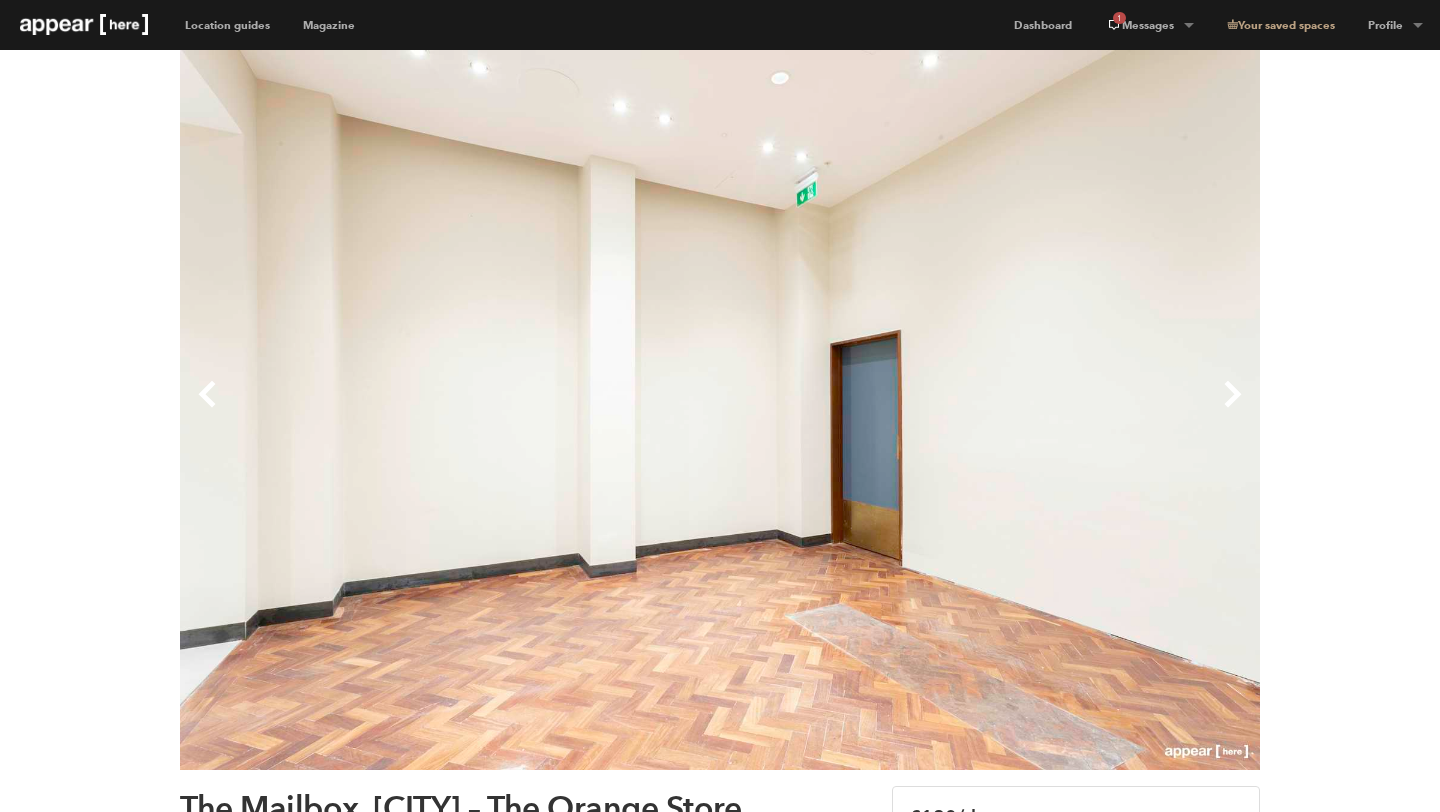 click on "Next" at bounding box center [990, 410] 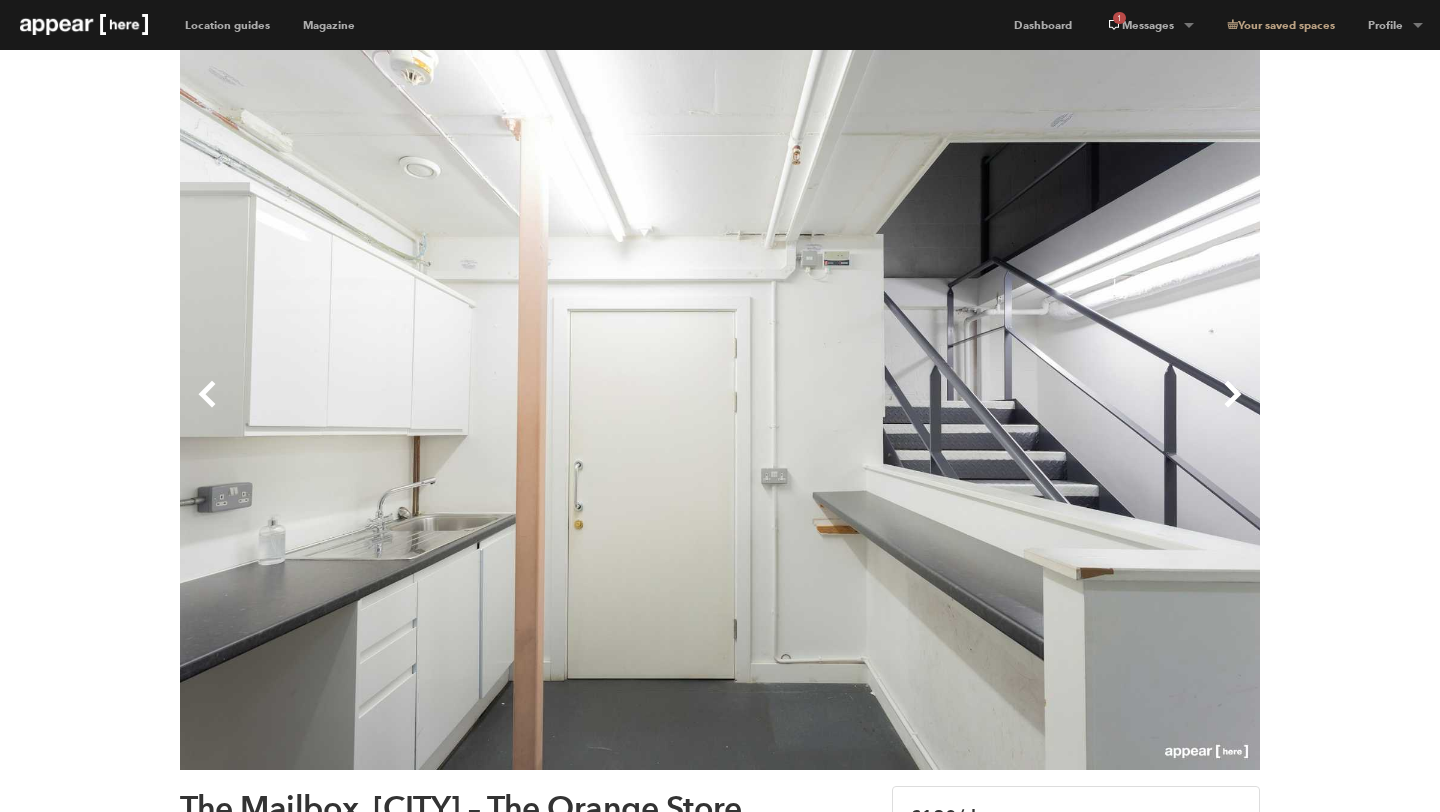 click on "Next" at bounding box center (990, 410) 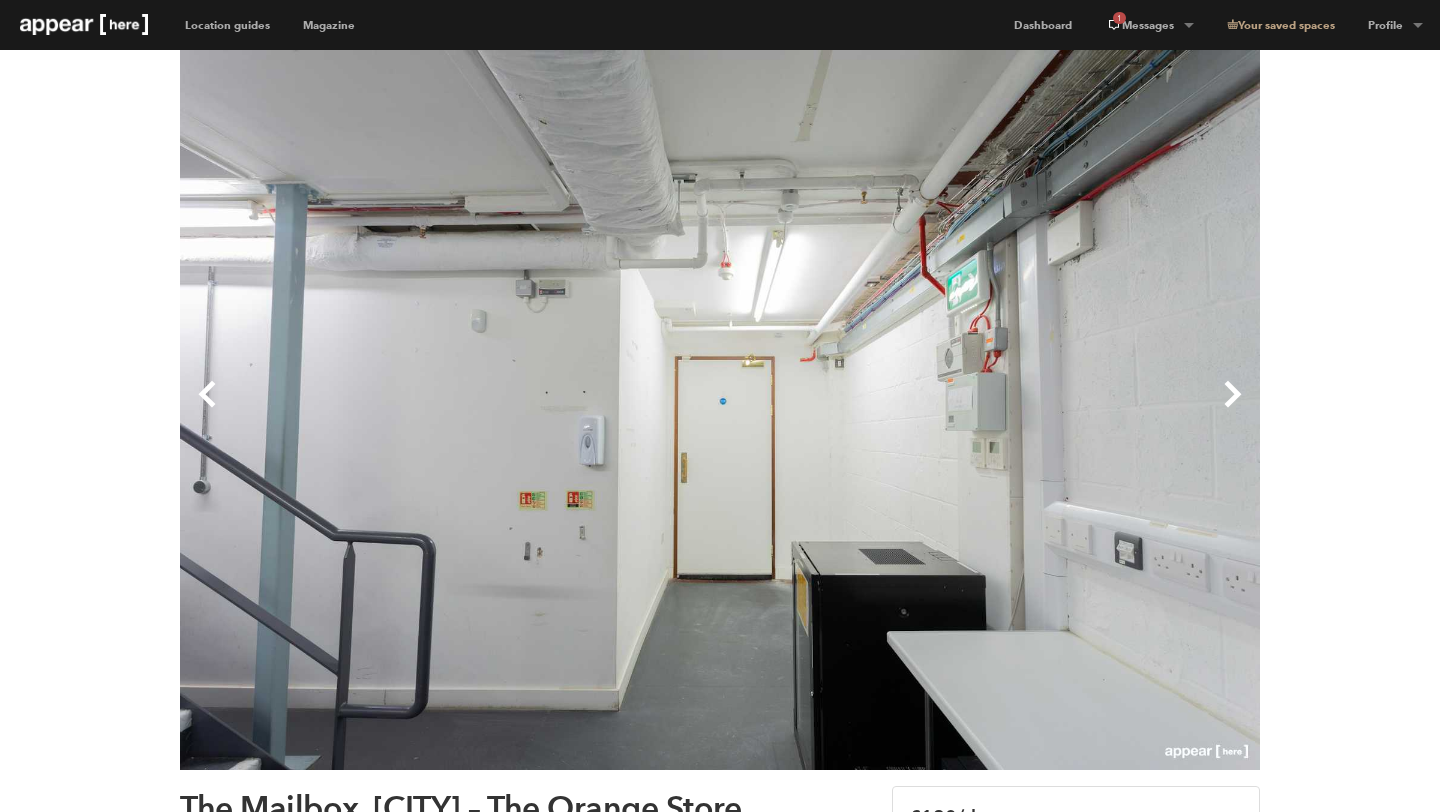 click on "Next" at bounding box center [990, 410] 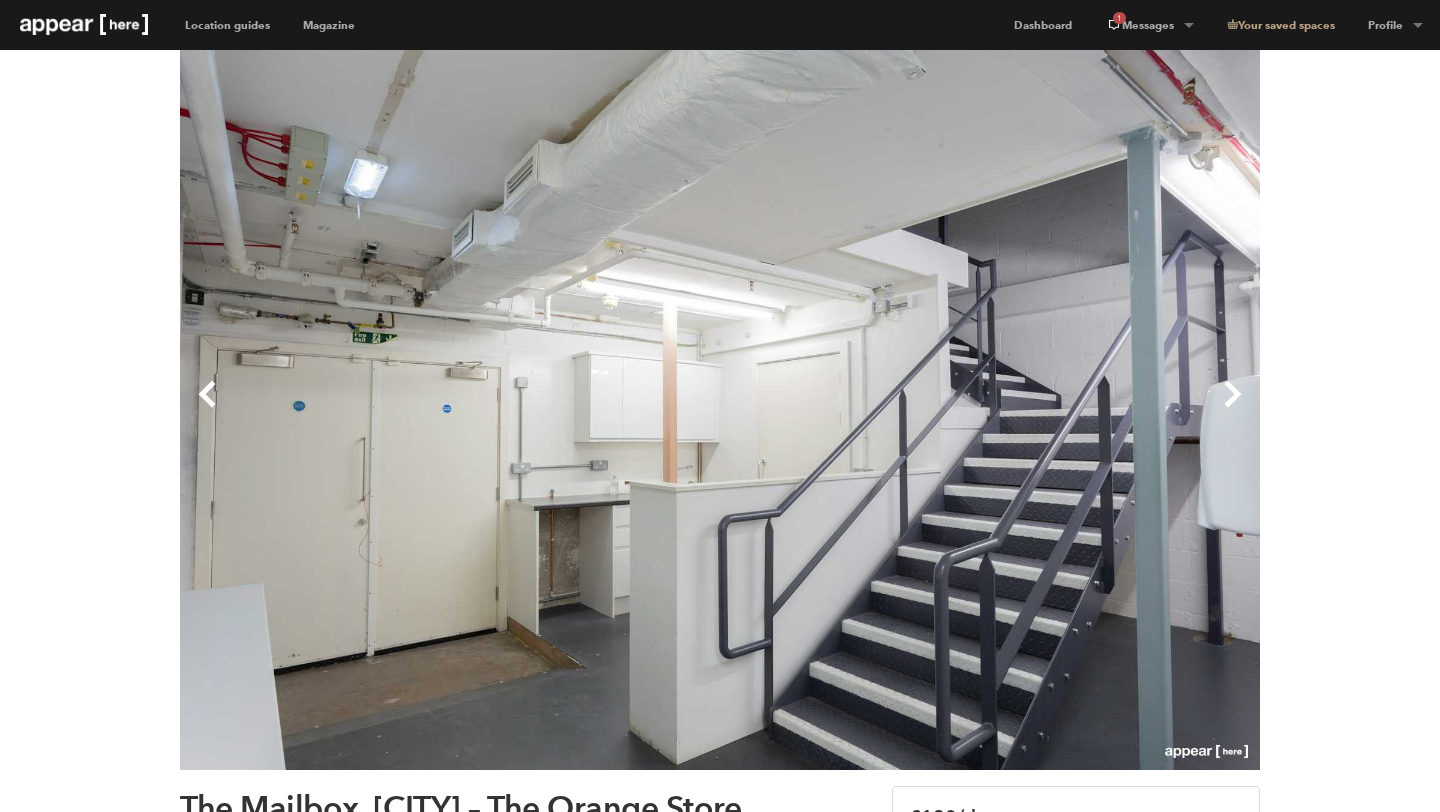 click on "Next" at bounding box center [990, 410] 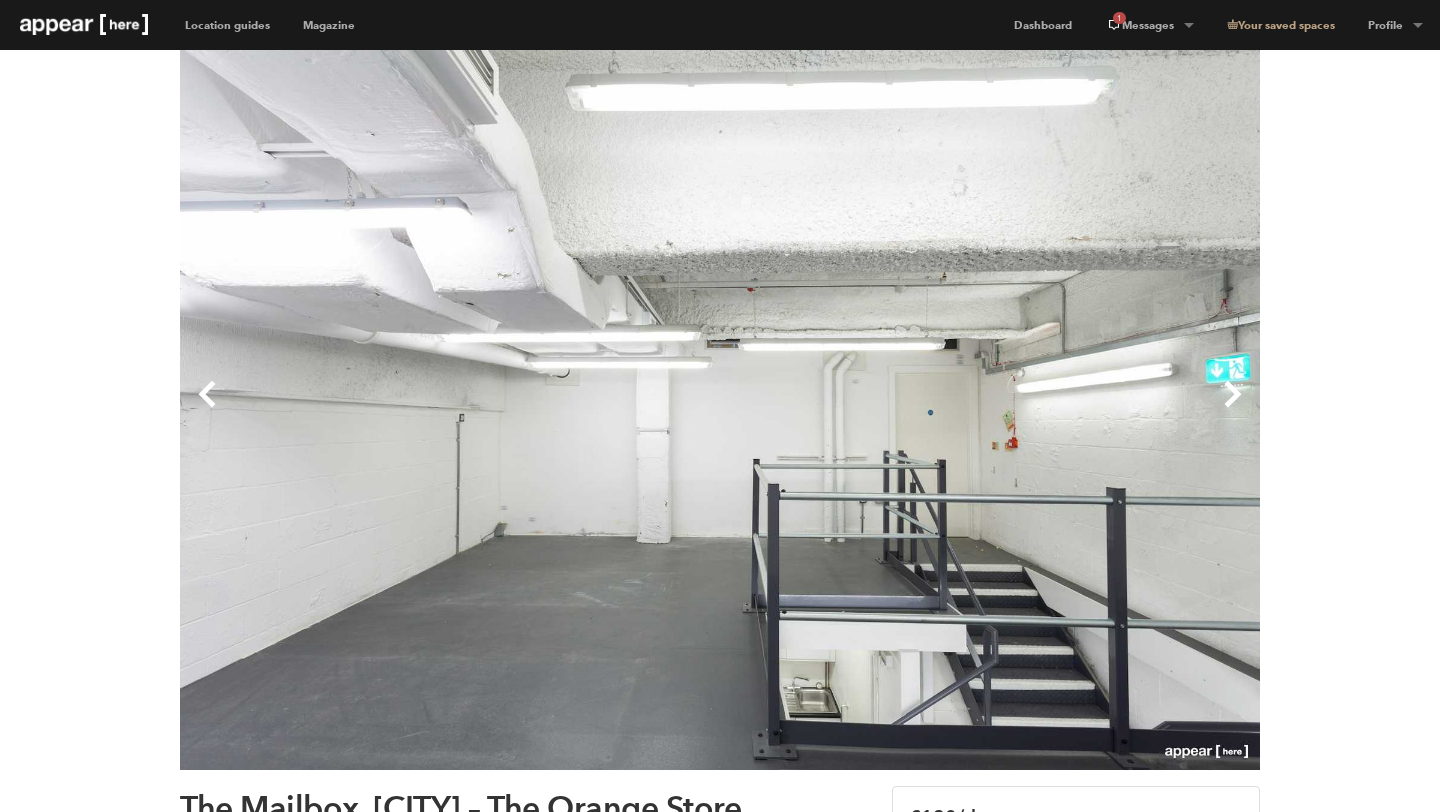 click on "Next" at bounding box center [990, 410] 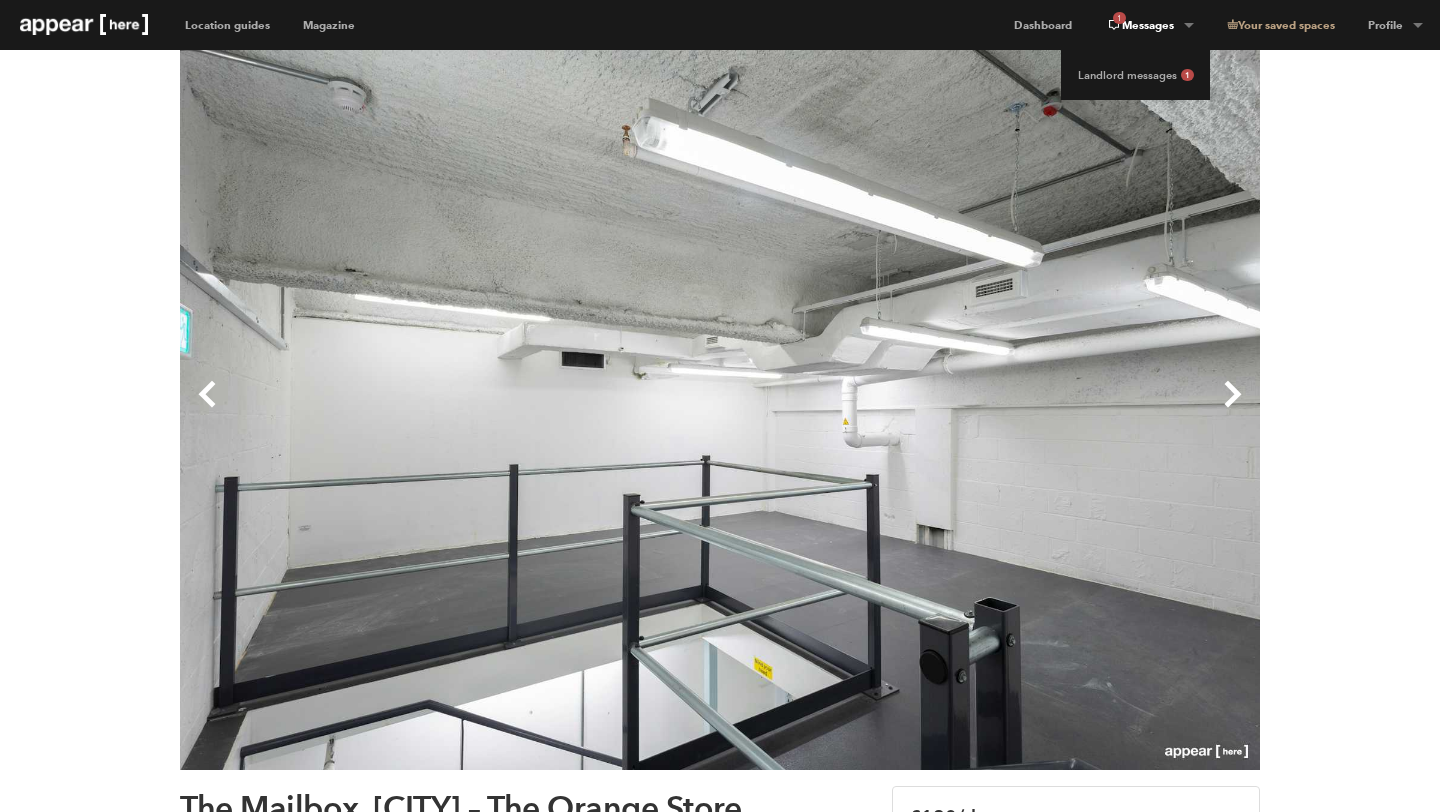 click on "1
Messages" at bounding box center [1149, 25] 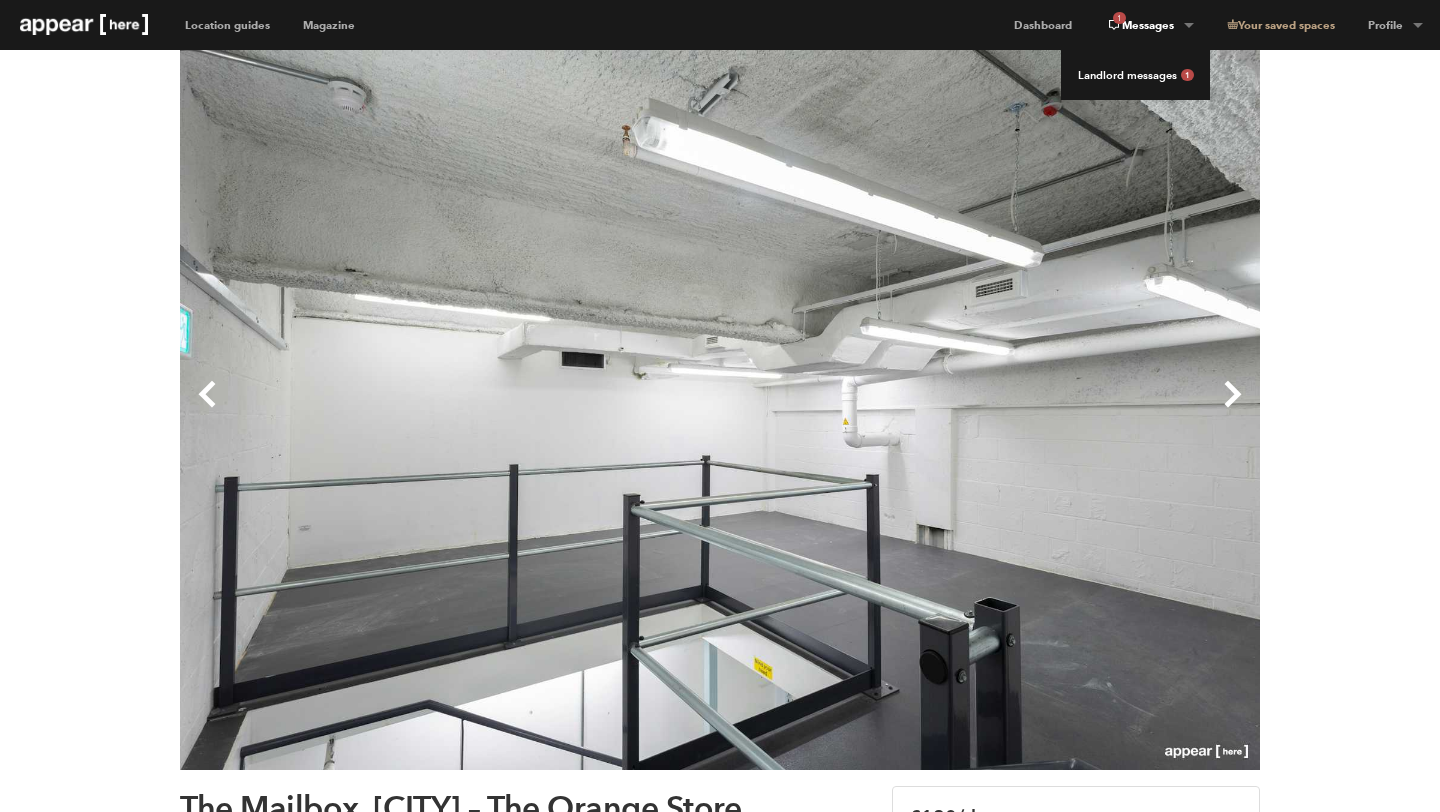 click on "Landlord messages
1" at bounding box center (1135, 75) 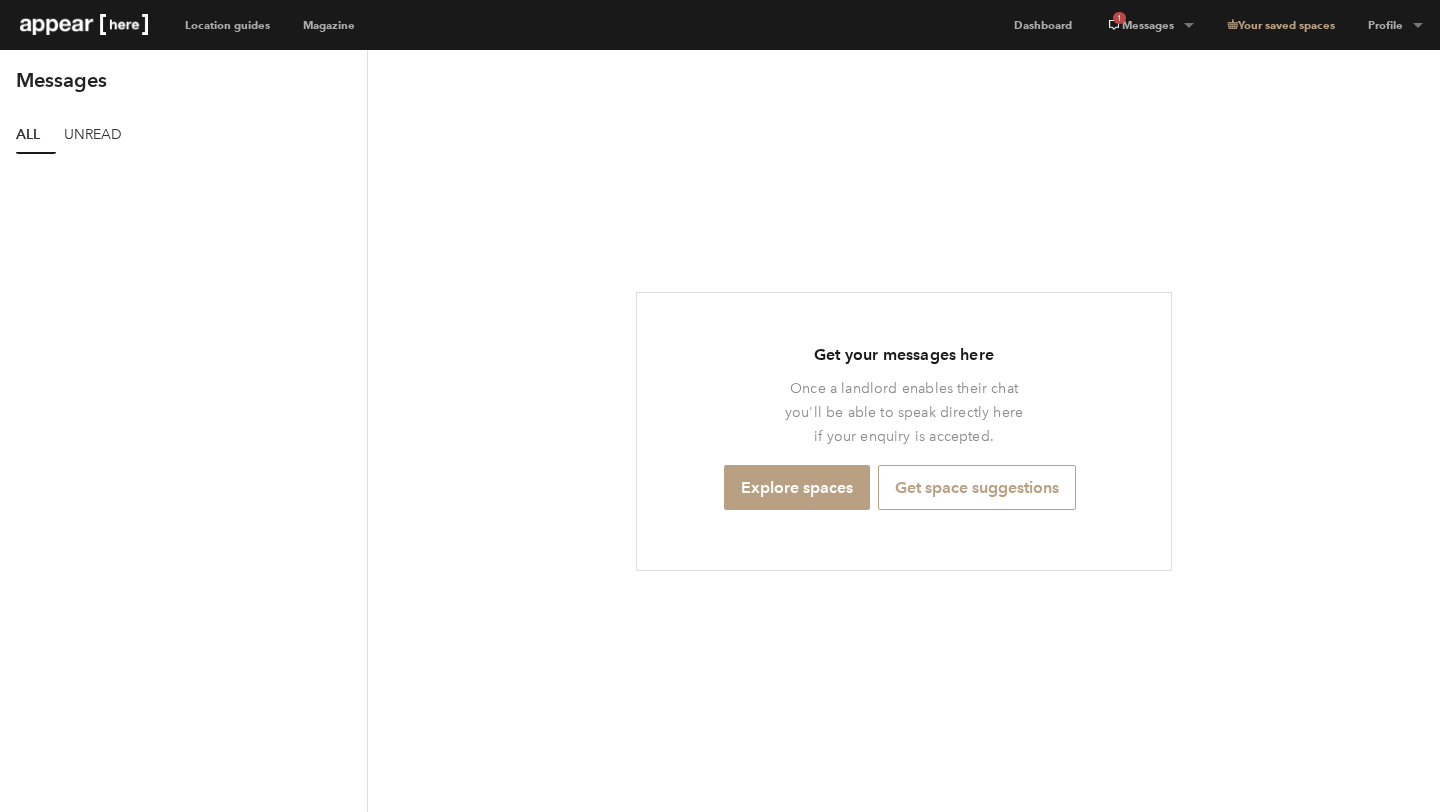 scroll, scrollTop: 0, scrollLeft: 0, axis: both 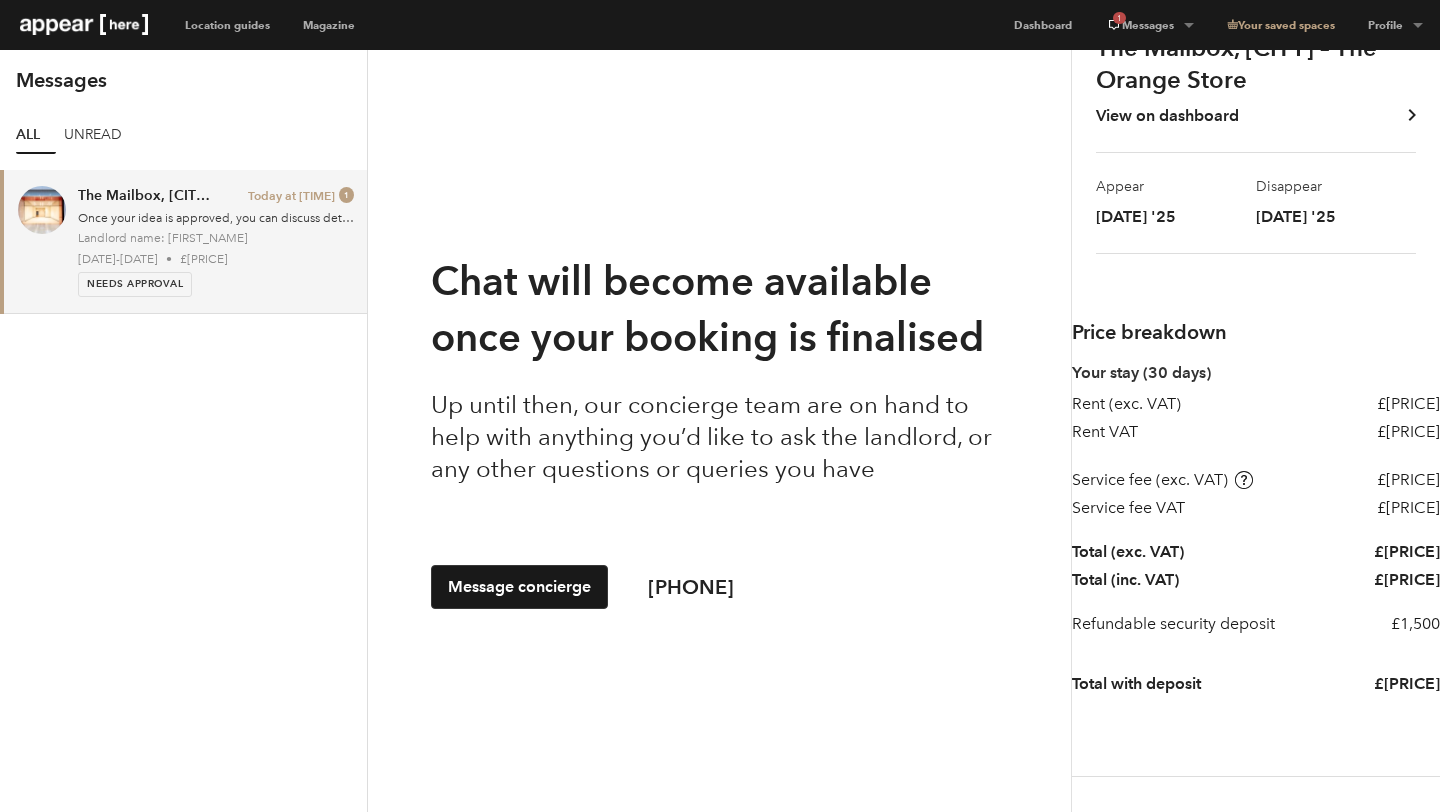 click on "Once your idea is approved, you can discuss details directly with the landlord." at bounding box center (216, 218) 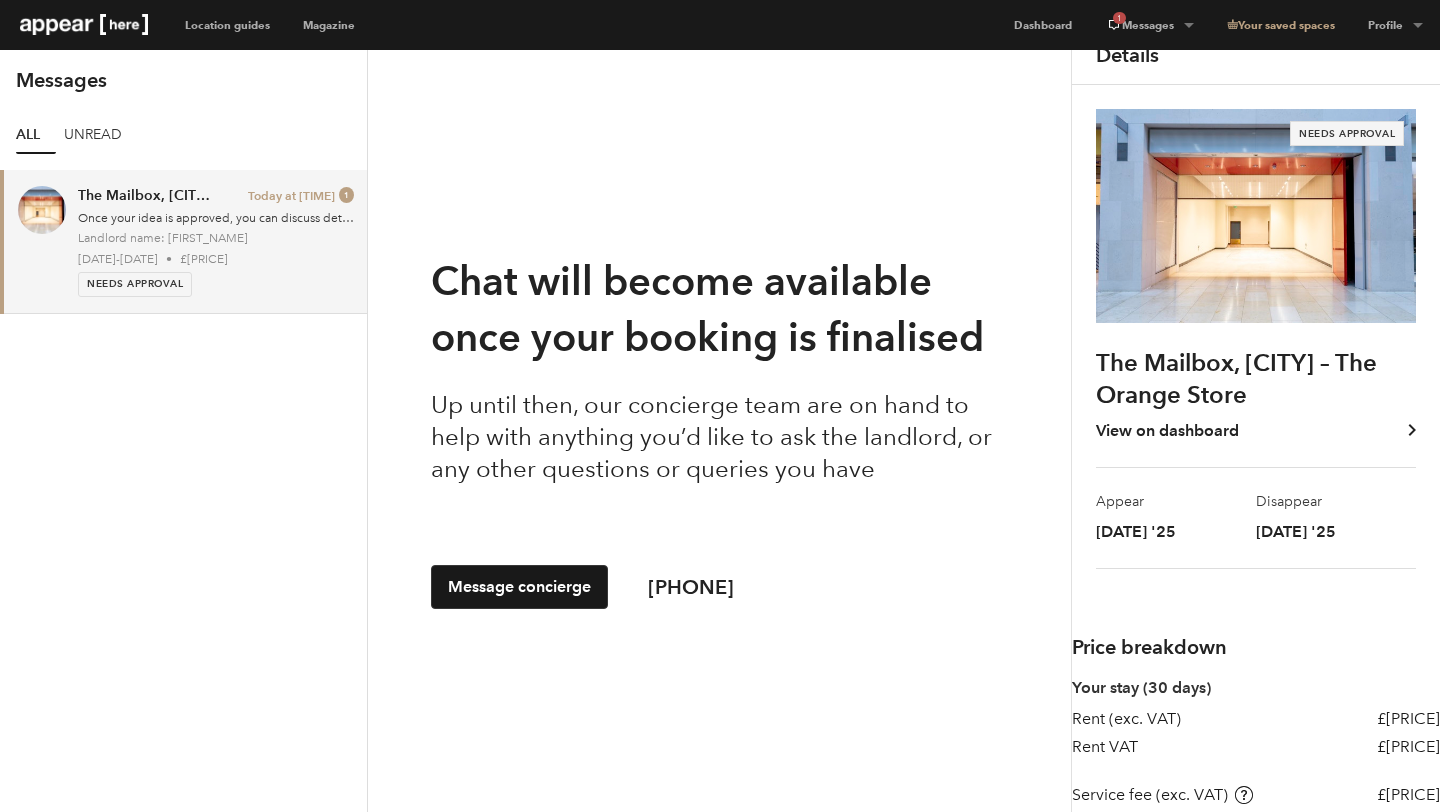 scroll, scrollTop: 0, scrollLeft: 0, axis: both 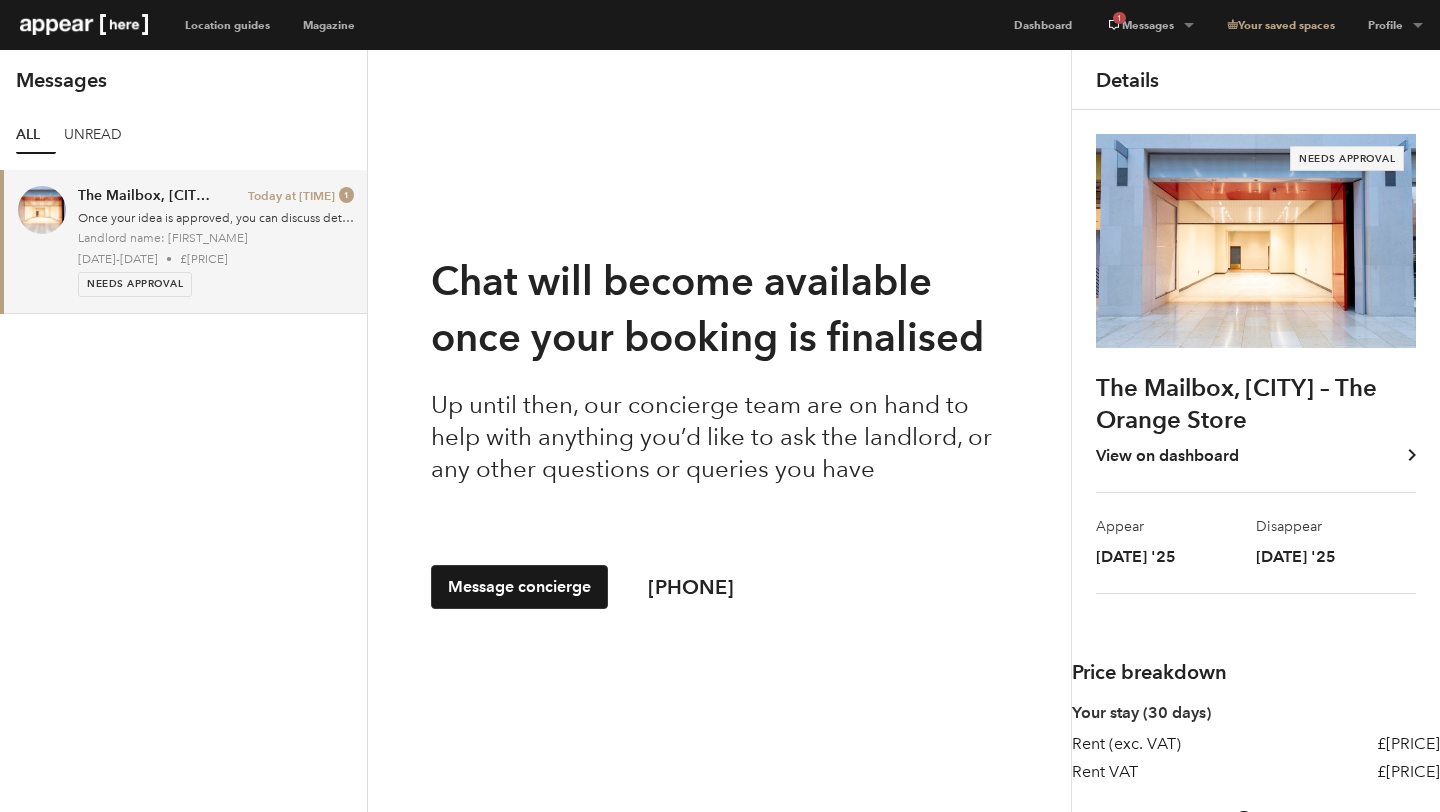 click on "Needs Approval" at bounding box center (1347, 158) 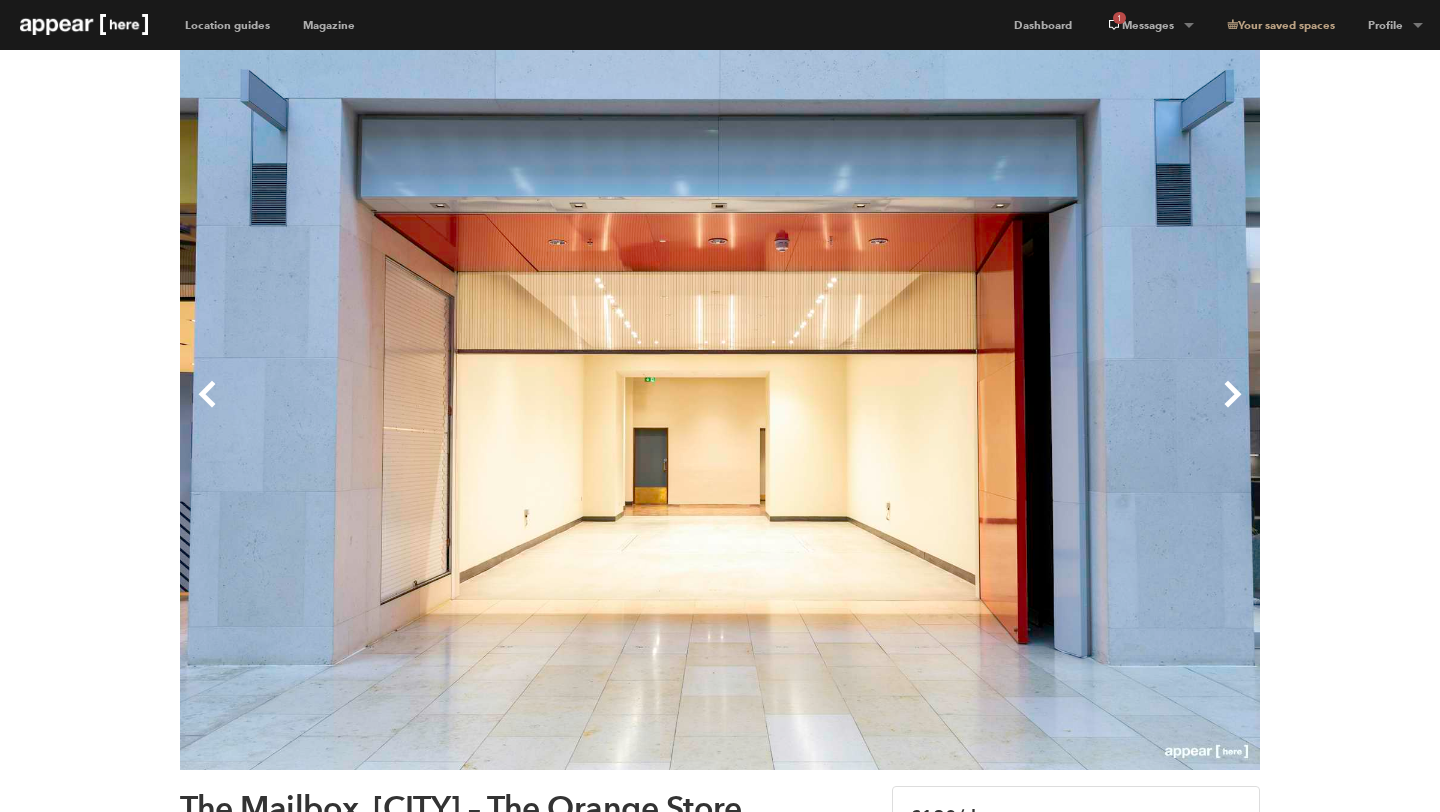 scroll, scrollTop: 0, scrollLeft: 0, axis: both 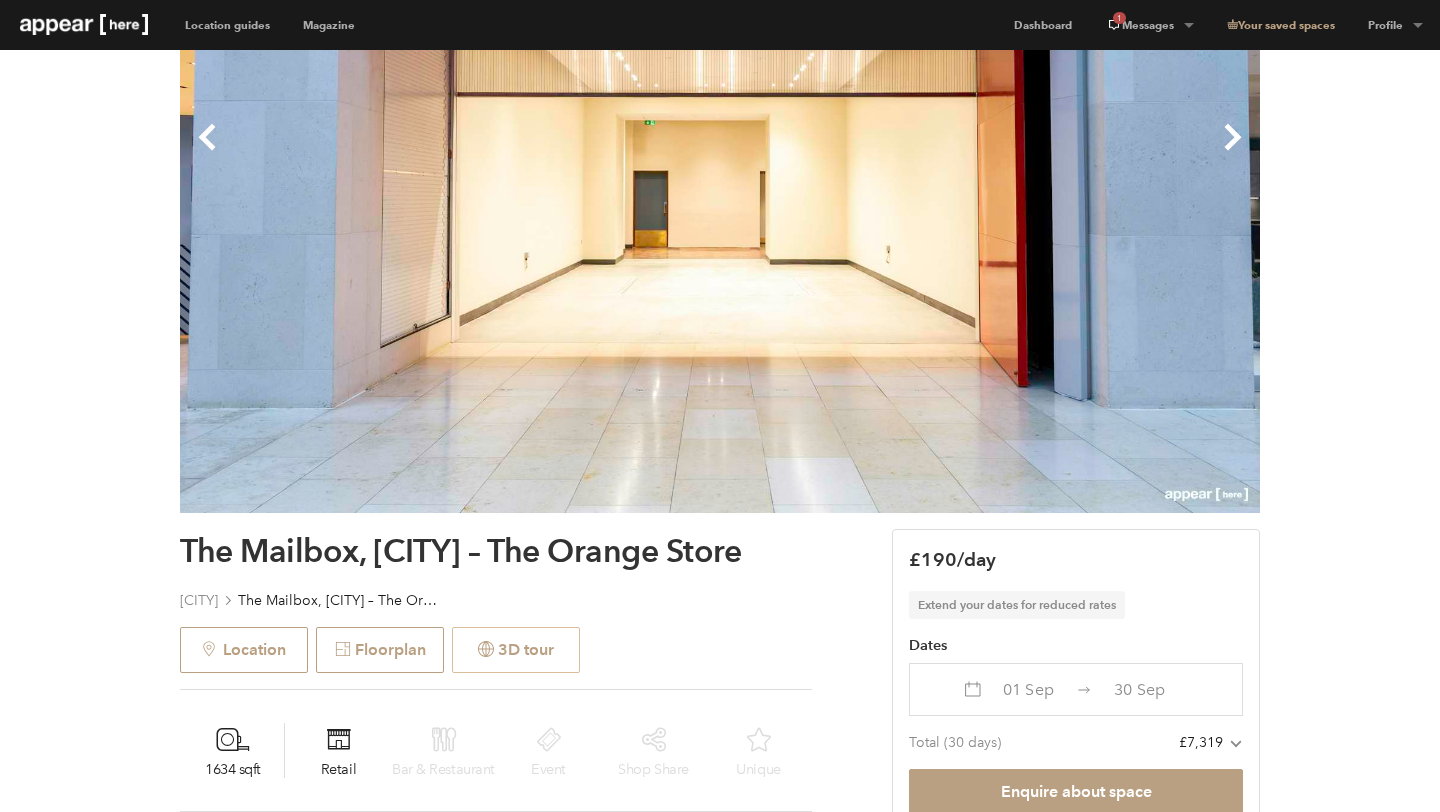 click on "3D tour" at bounding box center (516, 650) 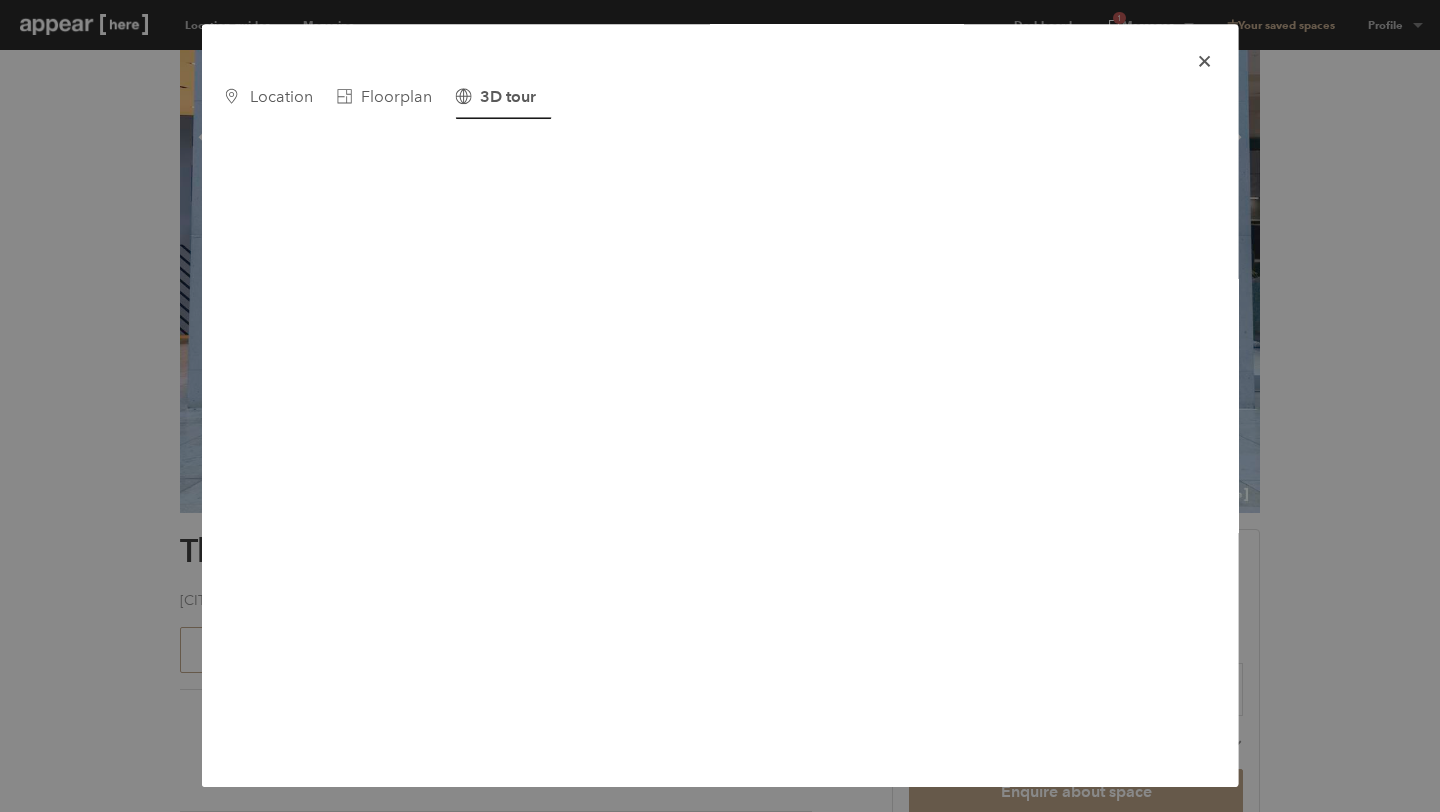 scroll, scrollTop: 6, scrollLeft: 0, axis: vertical 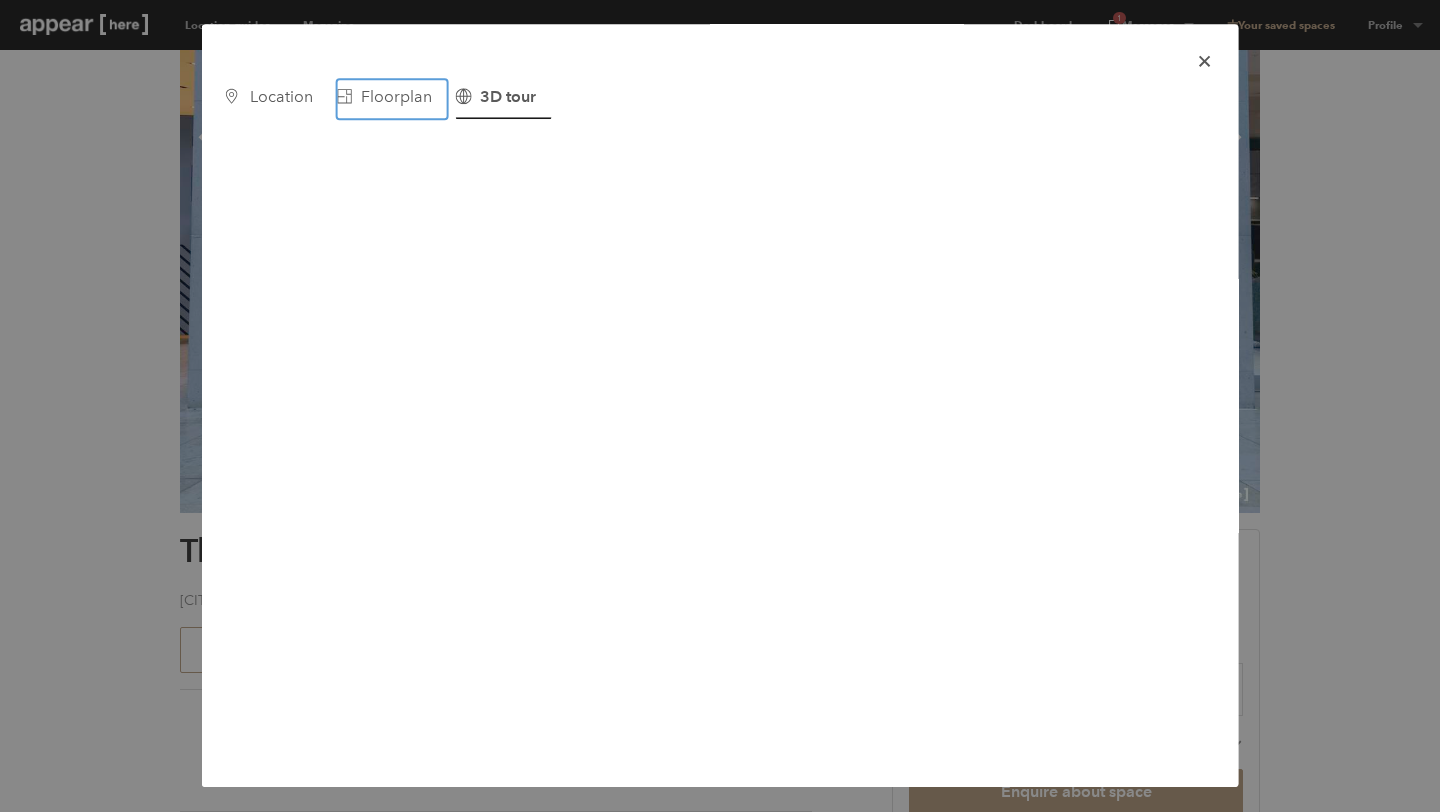 click on "Floorplan" at bounding box center (392, 99) 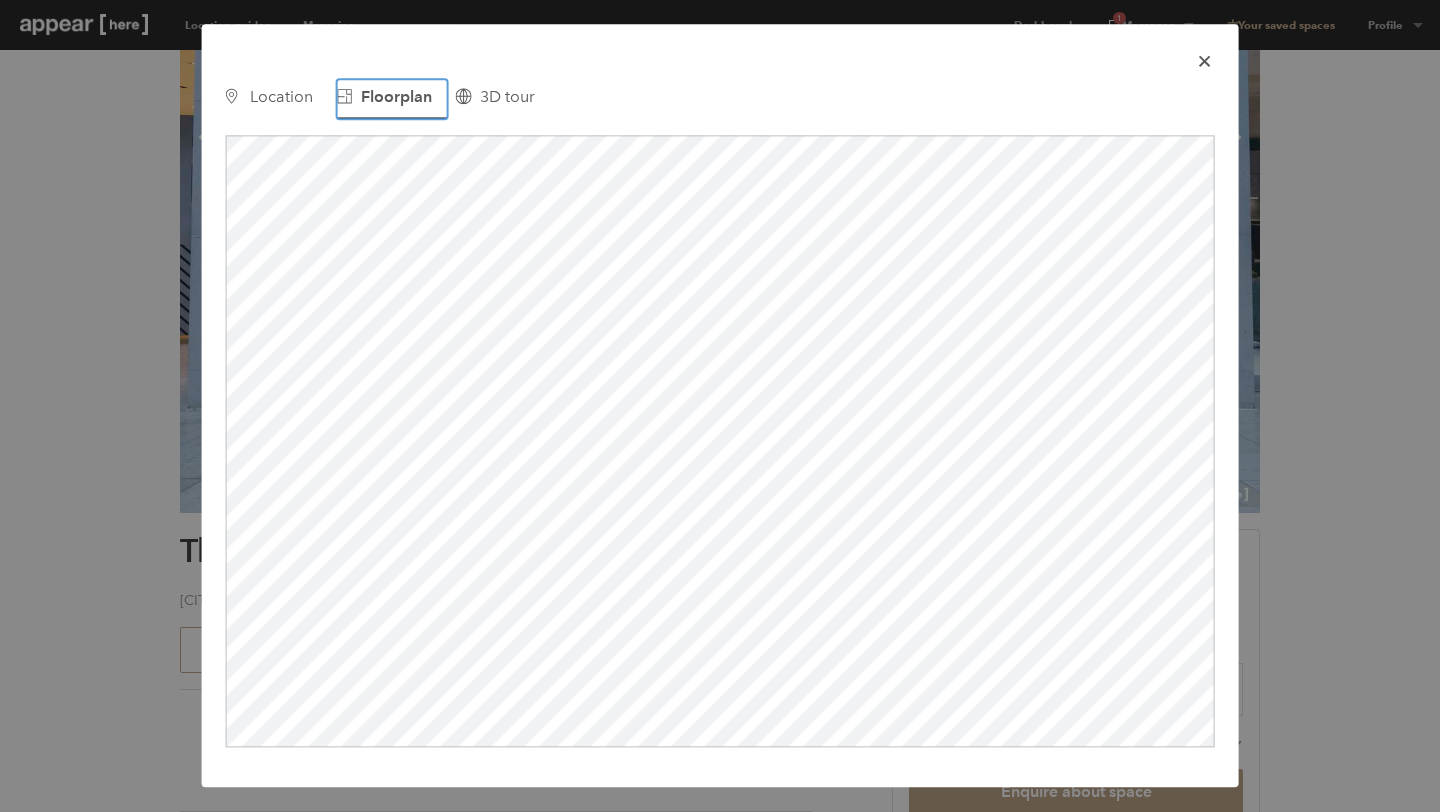 scroll, scrollTop: 0, scrollLeft: 0, axis: both 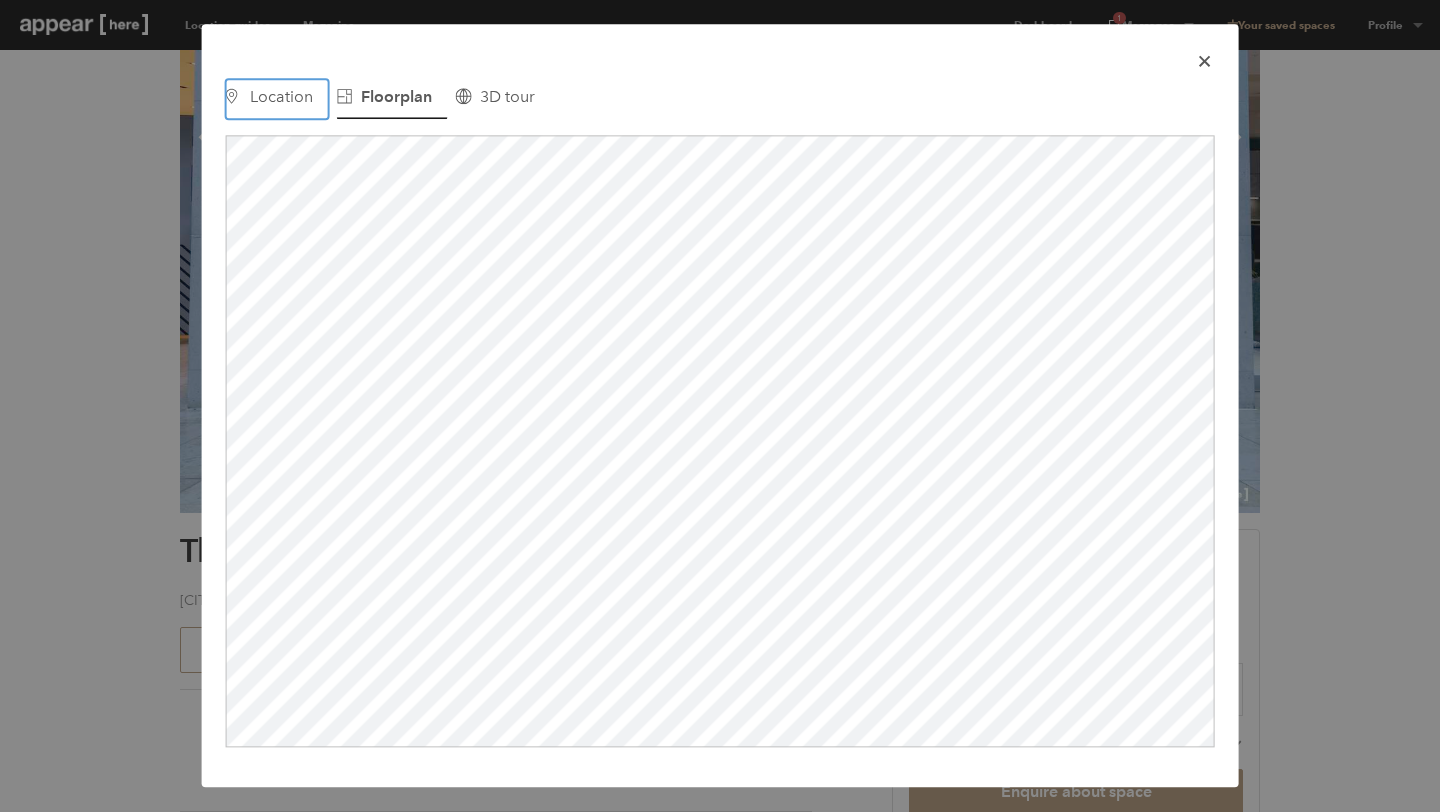 click on "Location" at bounding box center (281, 96) 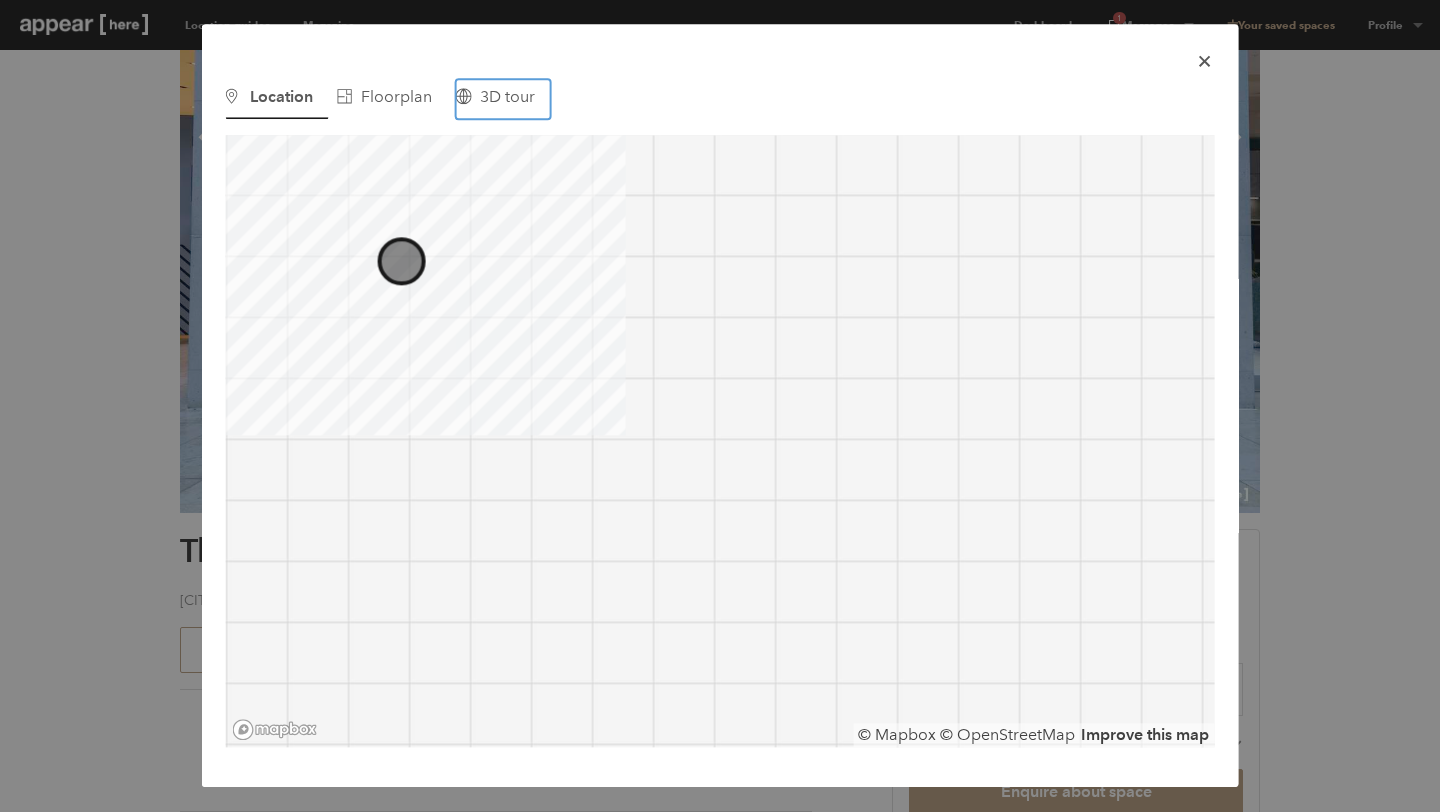 click on "3D tour" at bounding box center (503, 99) 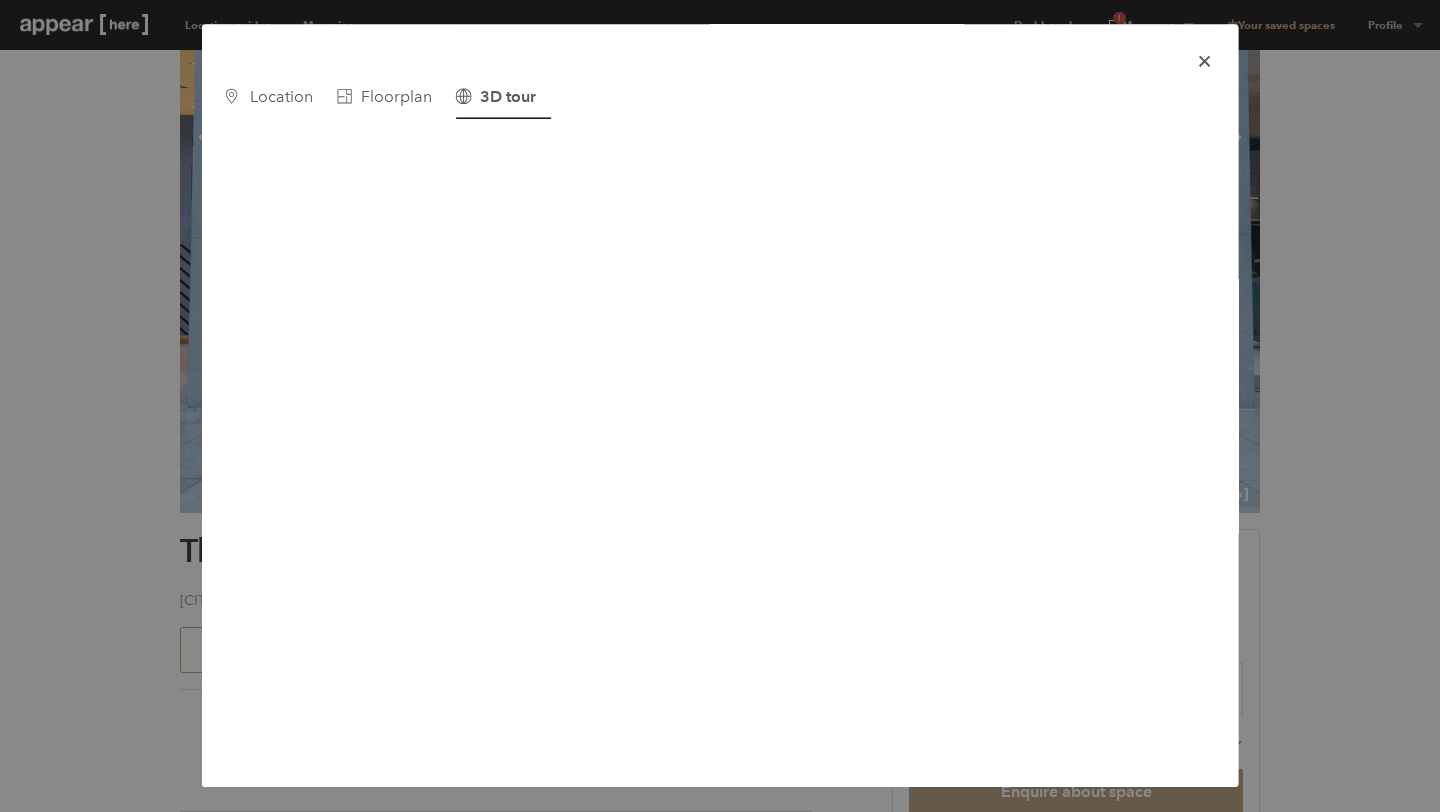 click on "icon-x" at bounding box center [1204, 61] 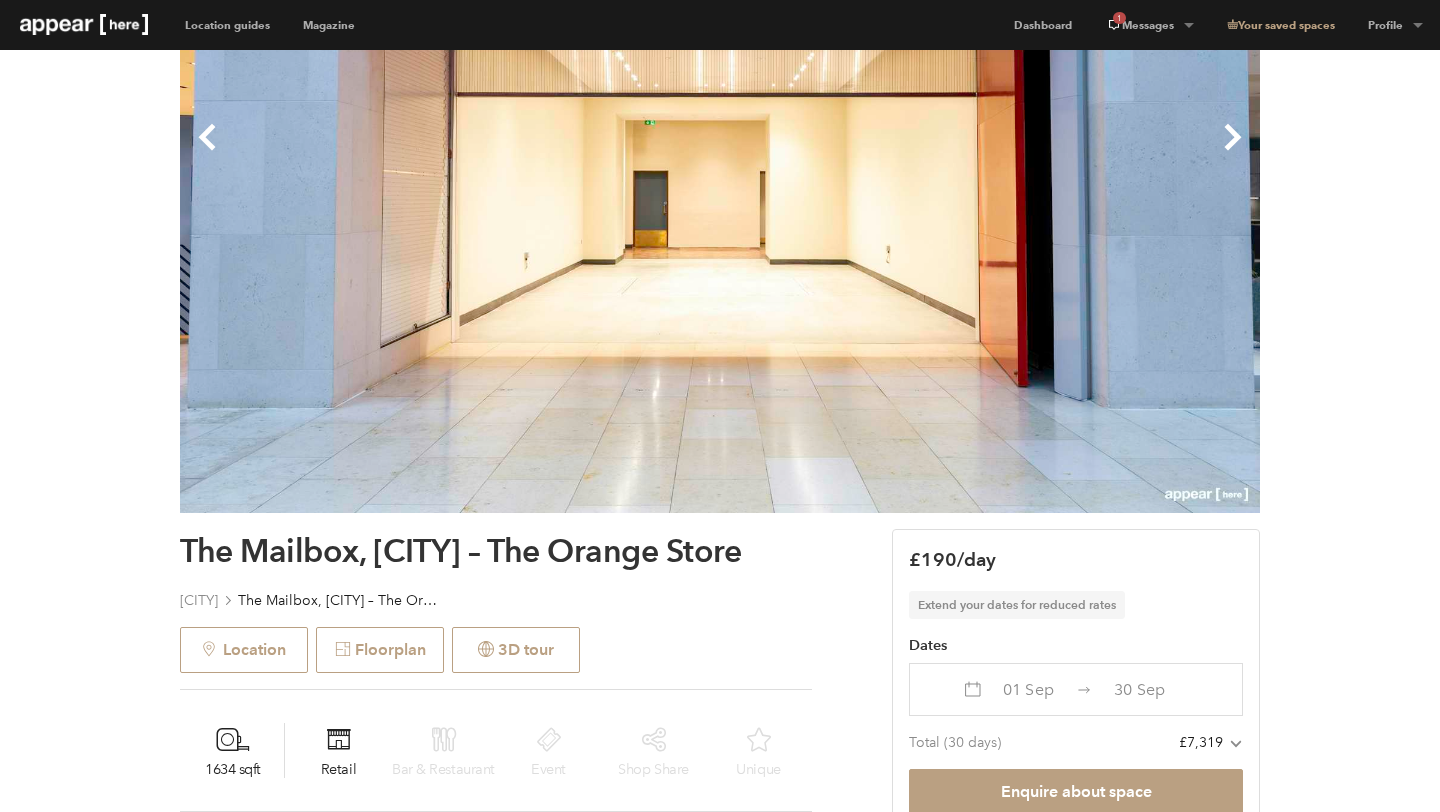 scroll, scrollTop: 0, scrollLeft: 0, axis: both 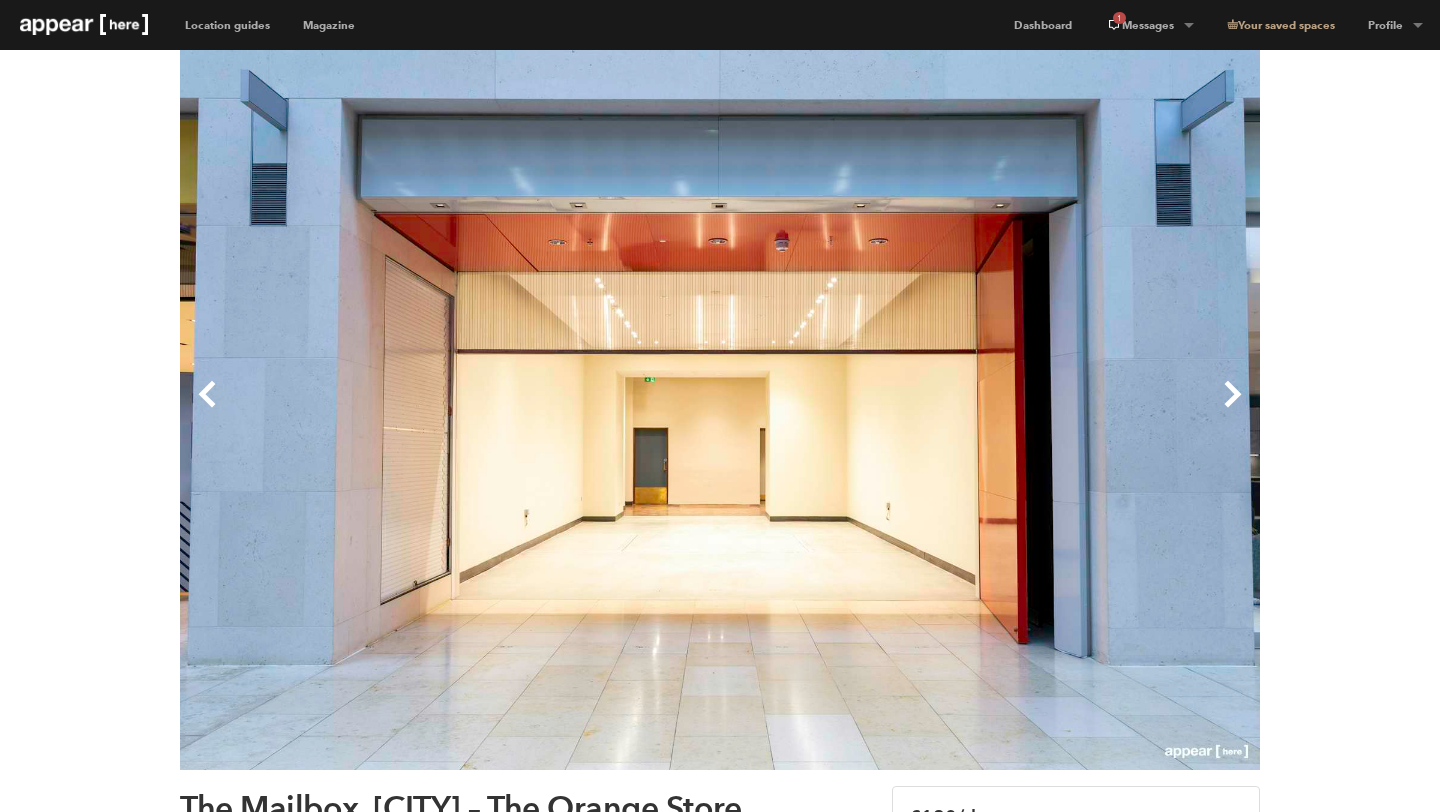 click on "Next" at bounding box center [990, 410] 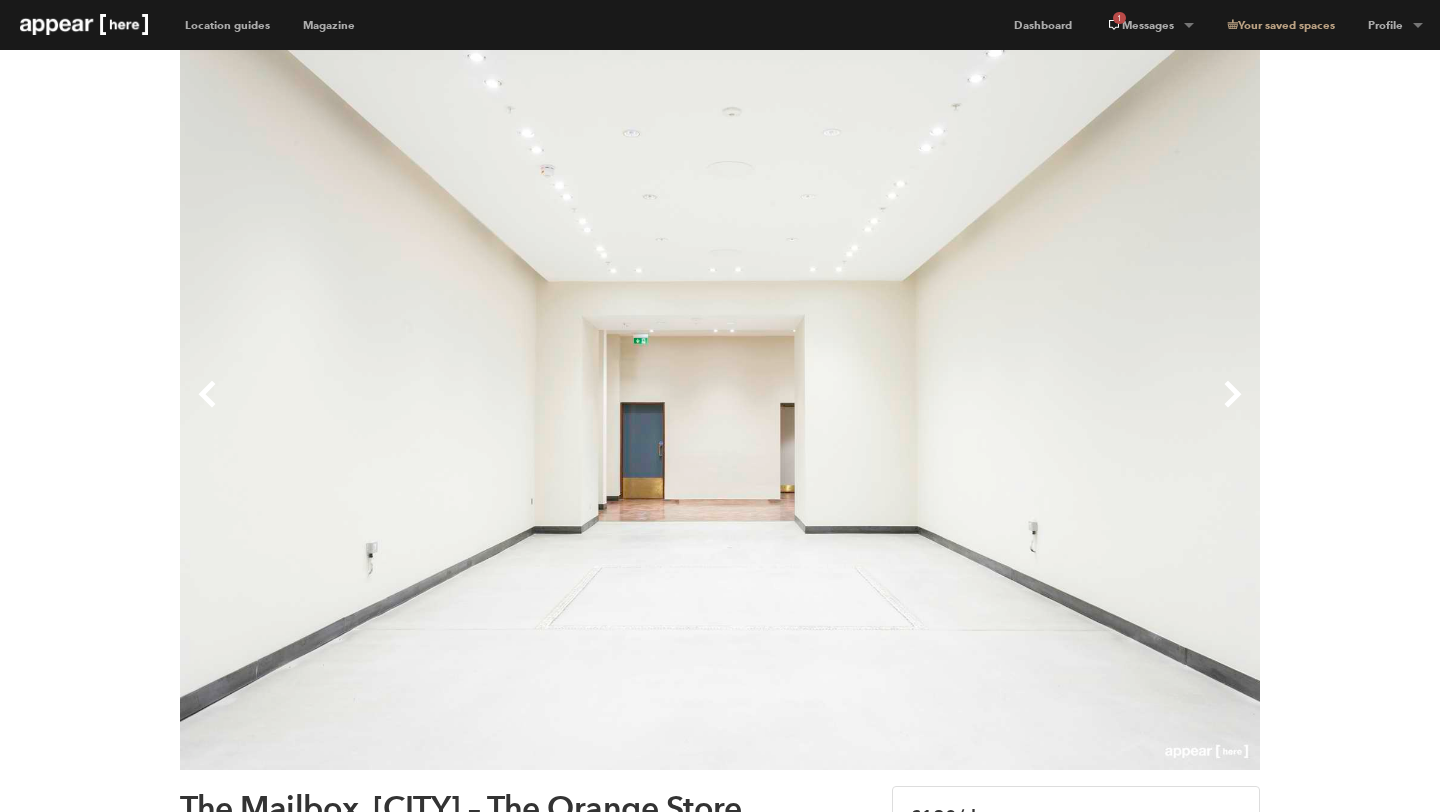 click on "Next" at bounding box center [990, 410] 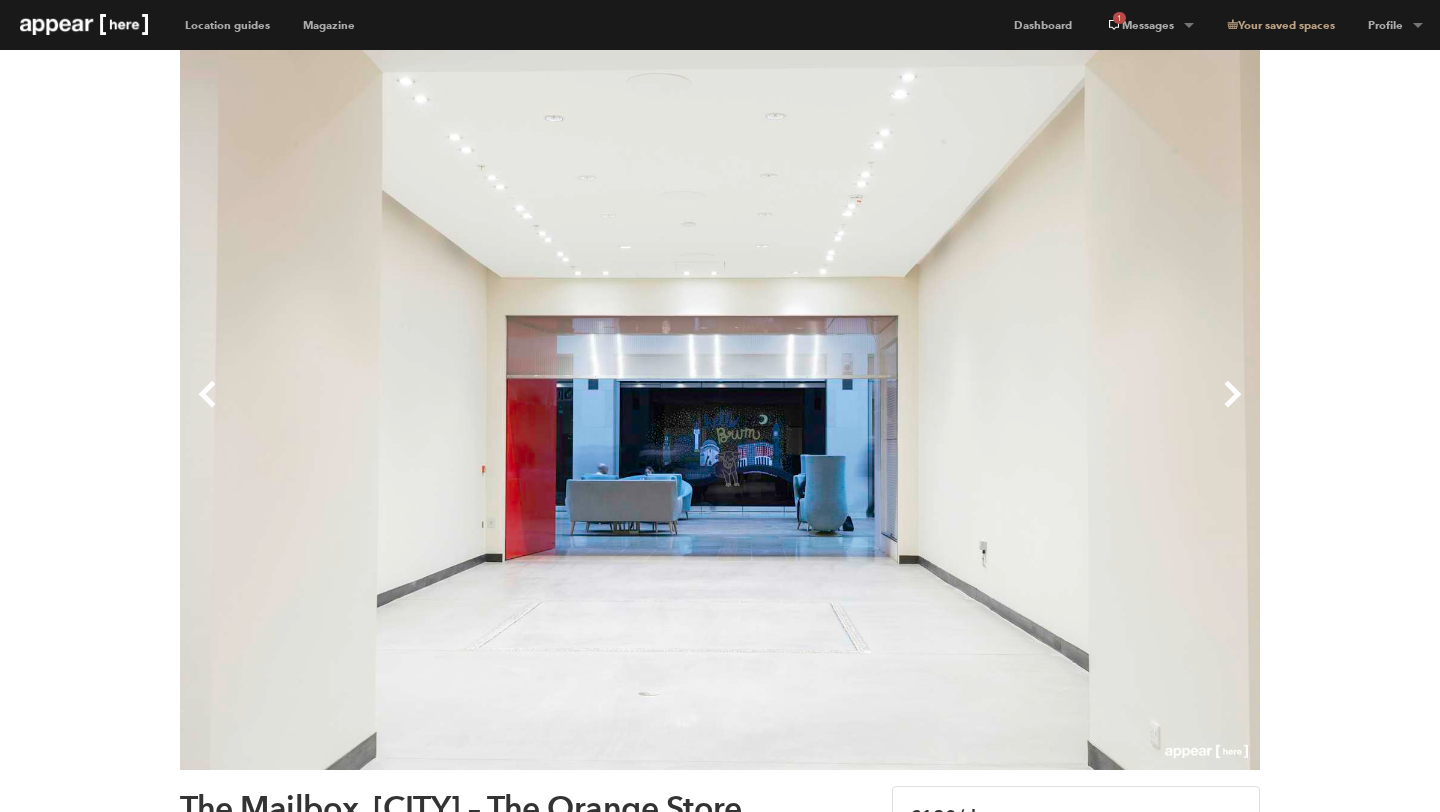 click on "Next" at bounding box center [990, 410] 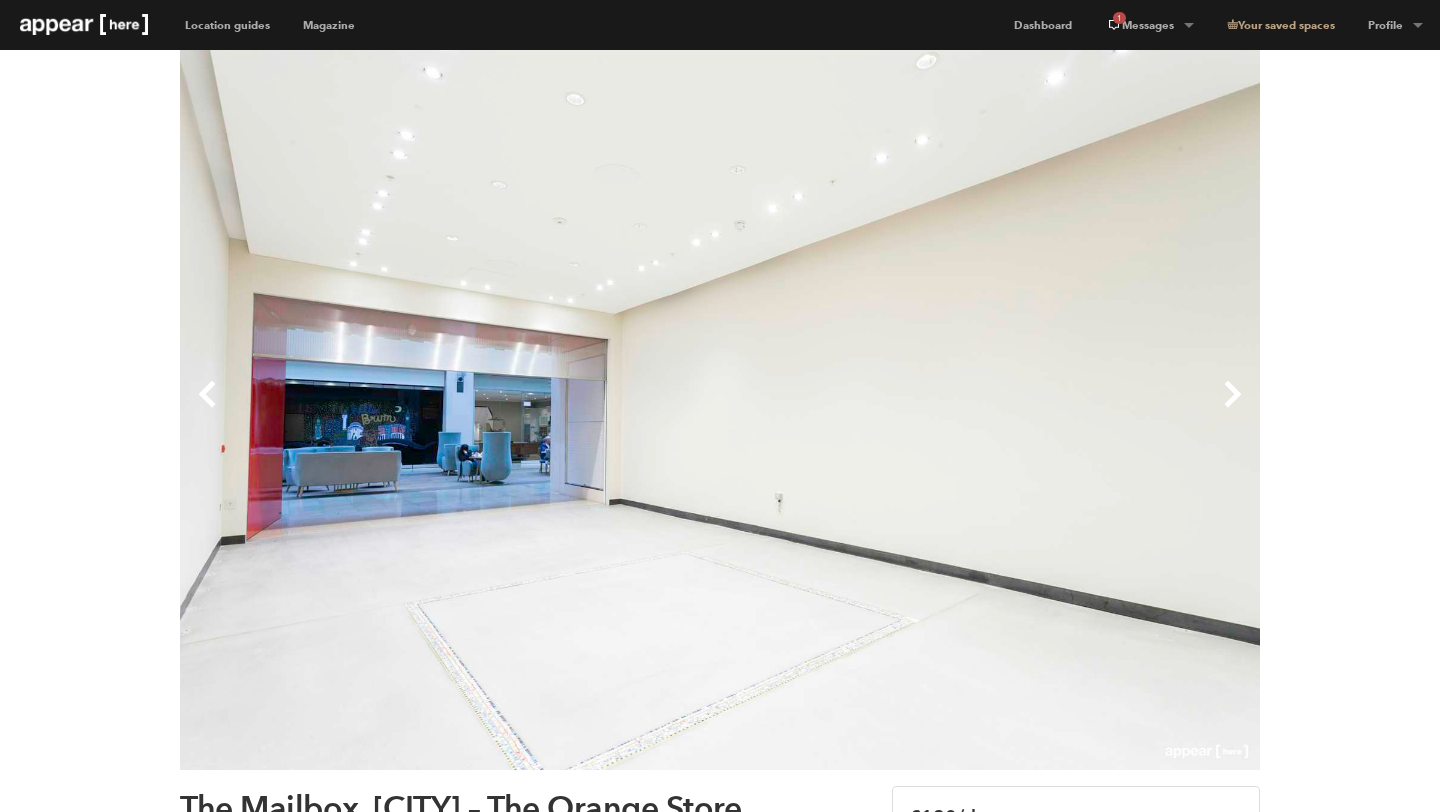 click on "Next" at bounding box center [990, 410] 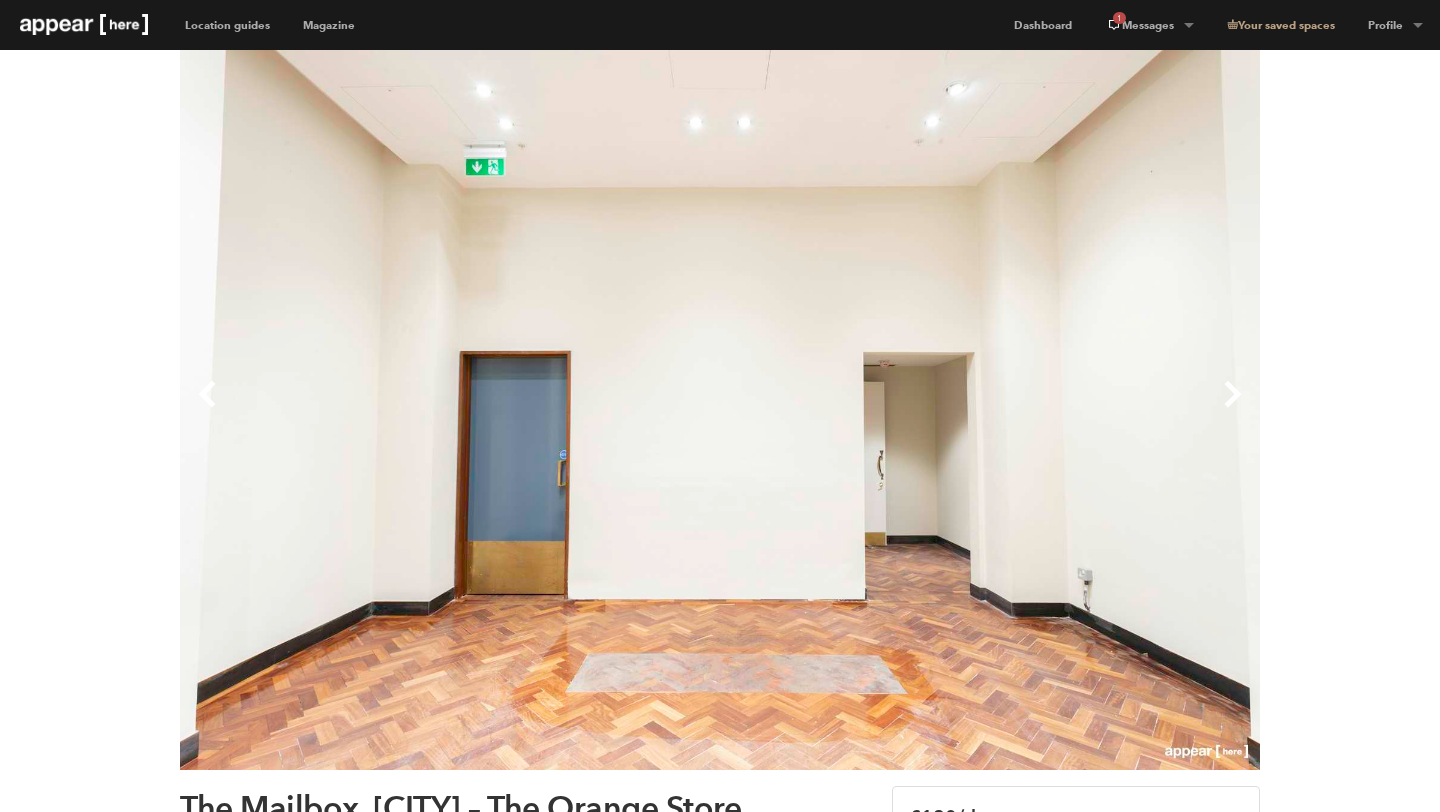 click on "Next" at bounding box center (990, 410) 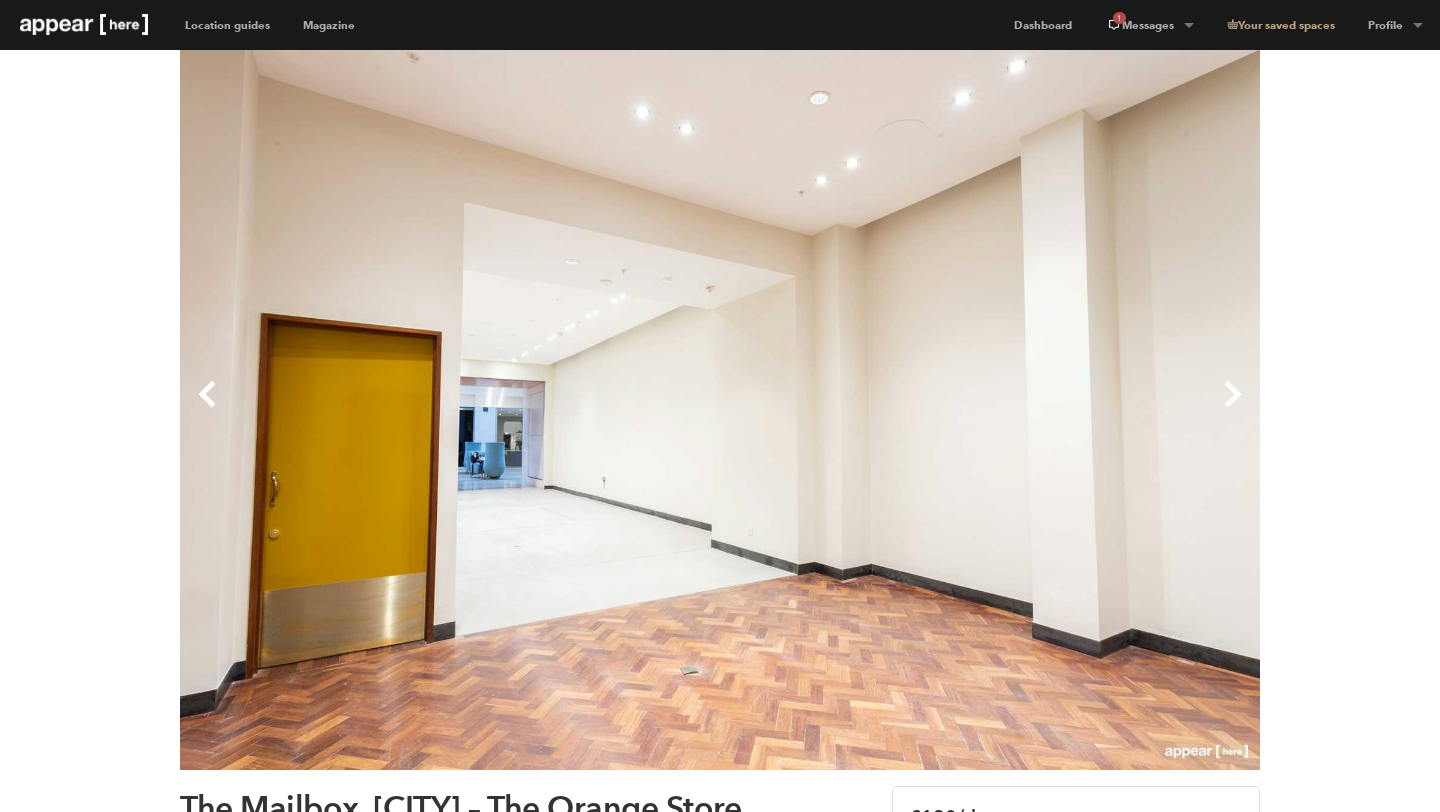 click on "Next" at bounding box center (990, 410) 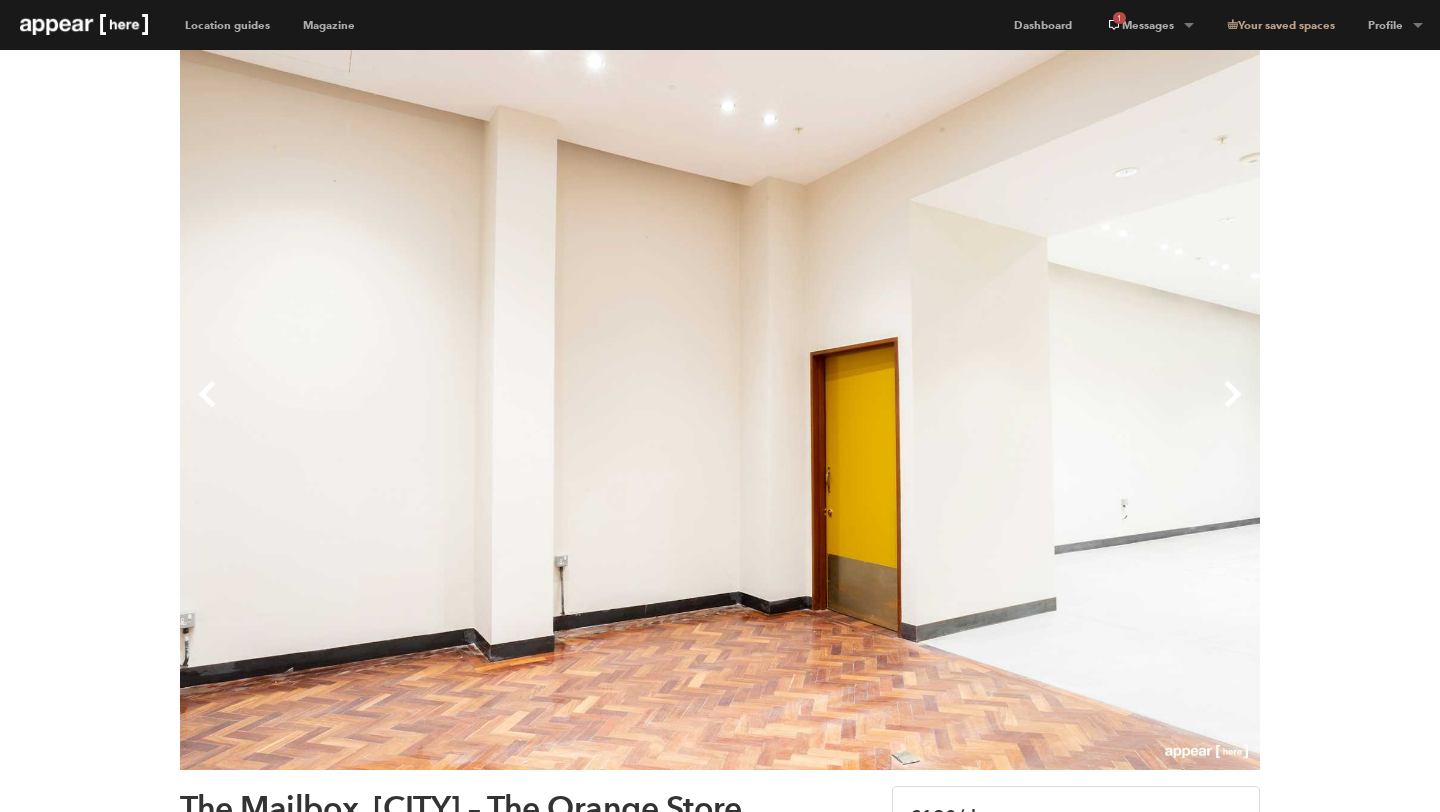 click on "Next" at bounding box center (990, 410) 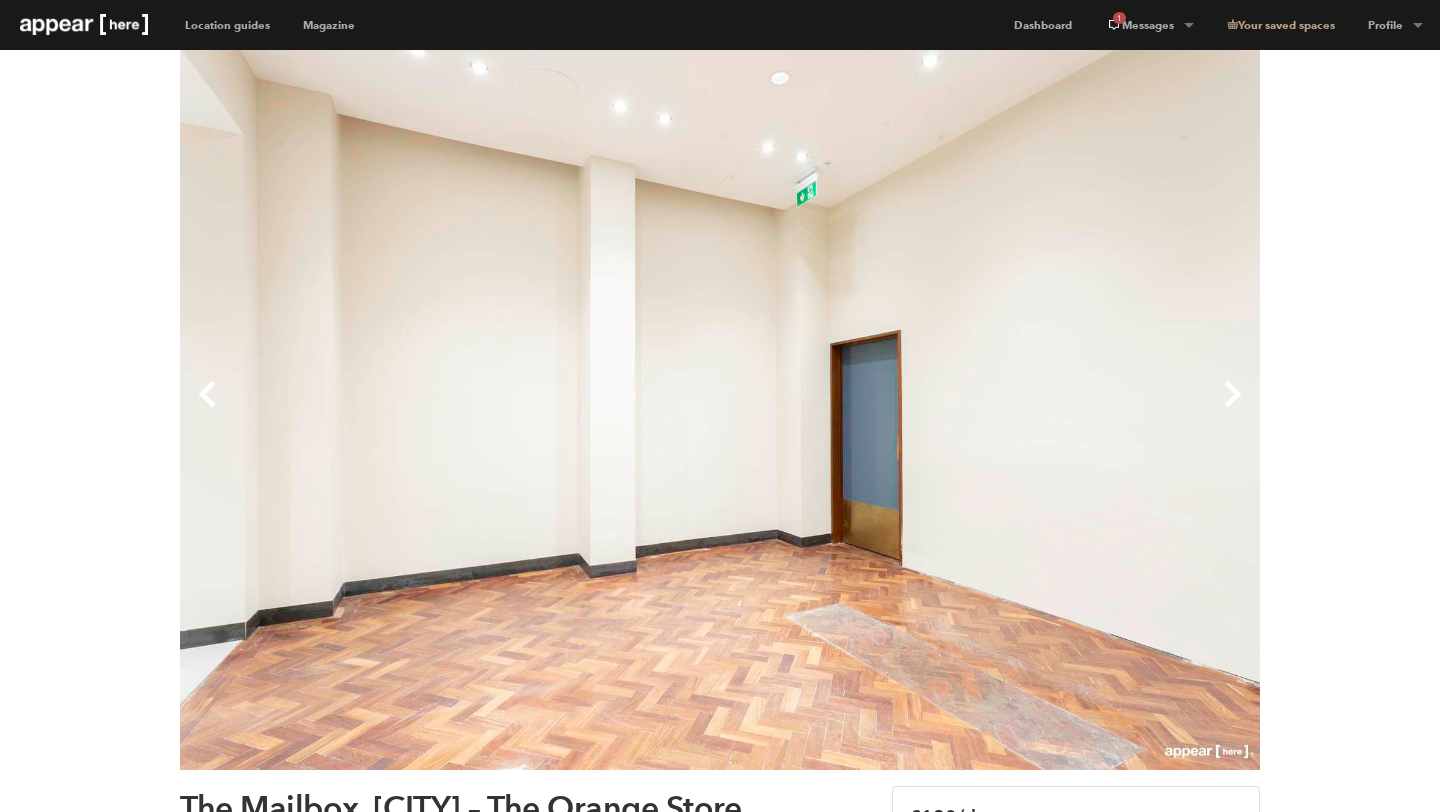 click on "Next" at bounding box center (990, 410) 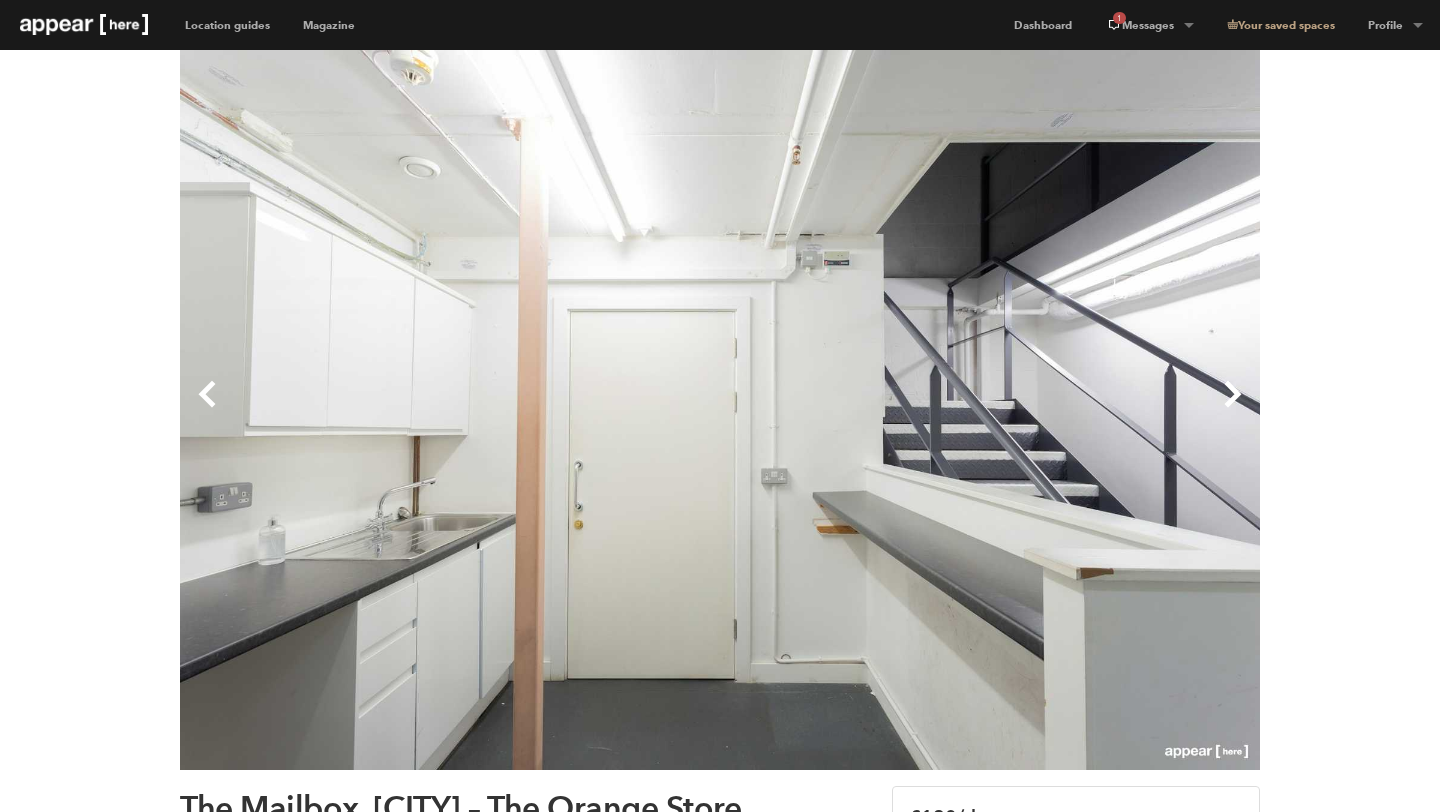 click on "Next" at bounding box center (990, 410) 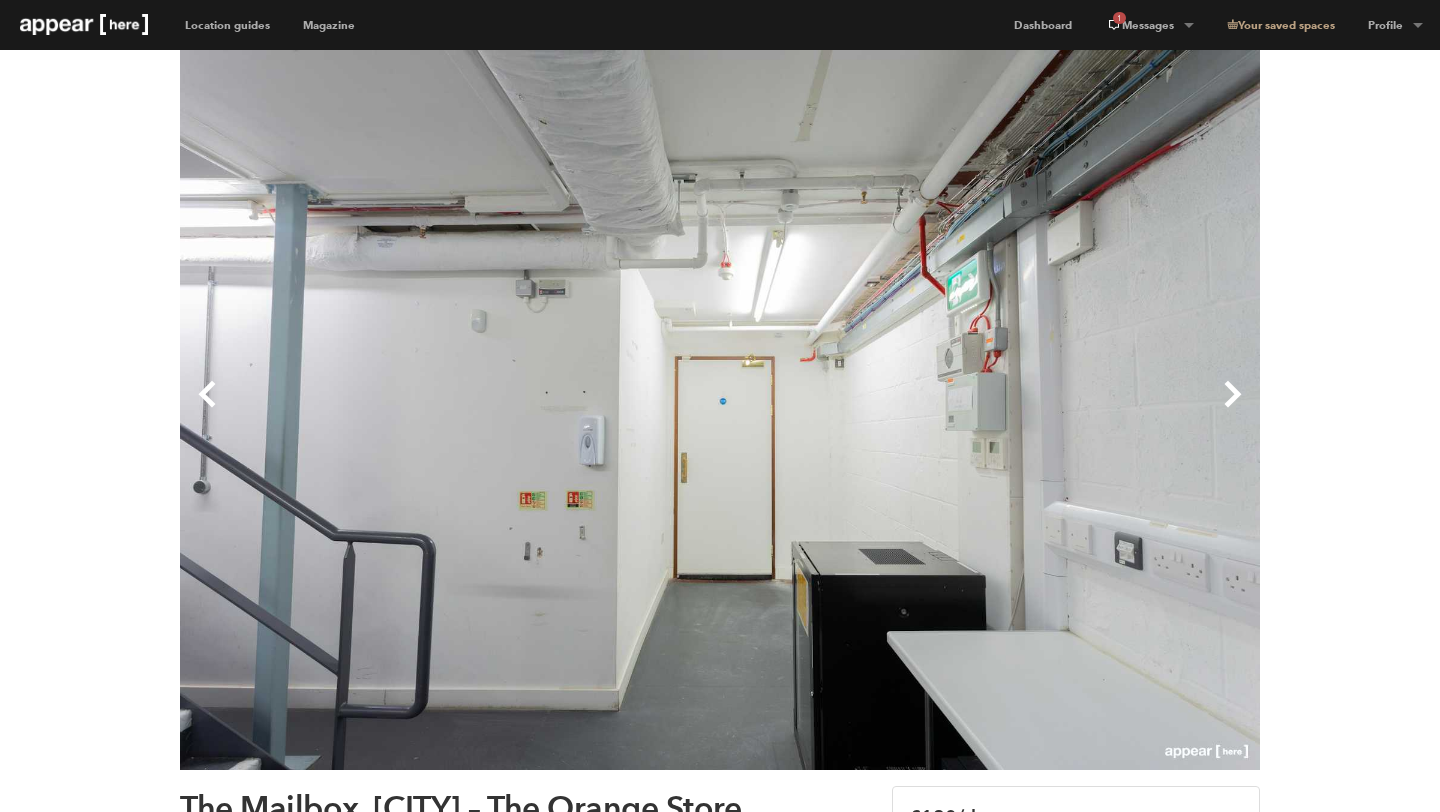 click on "Next" at bounding box center (990, 410) 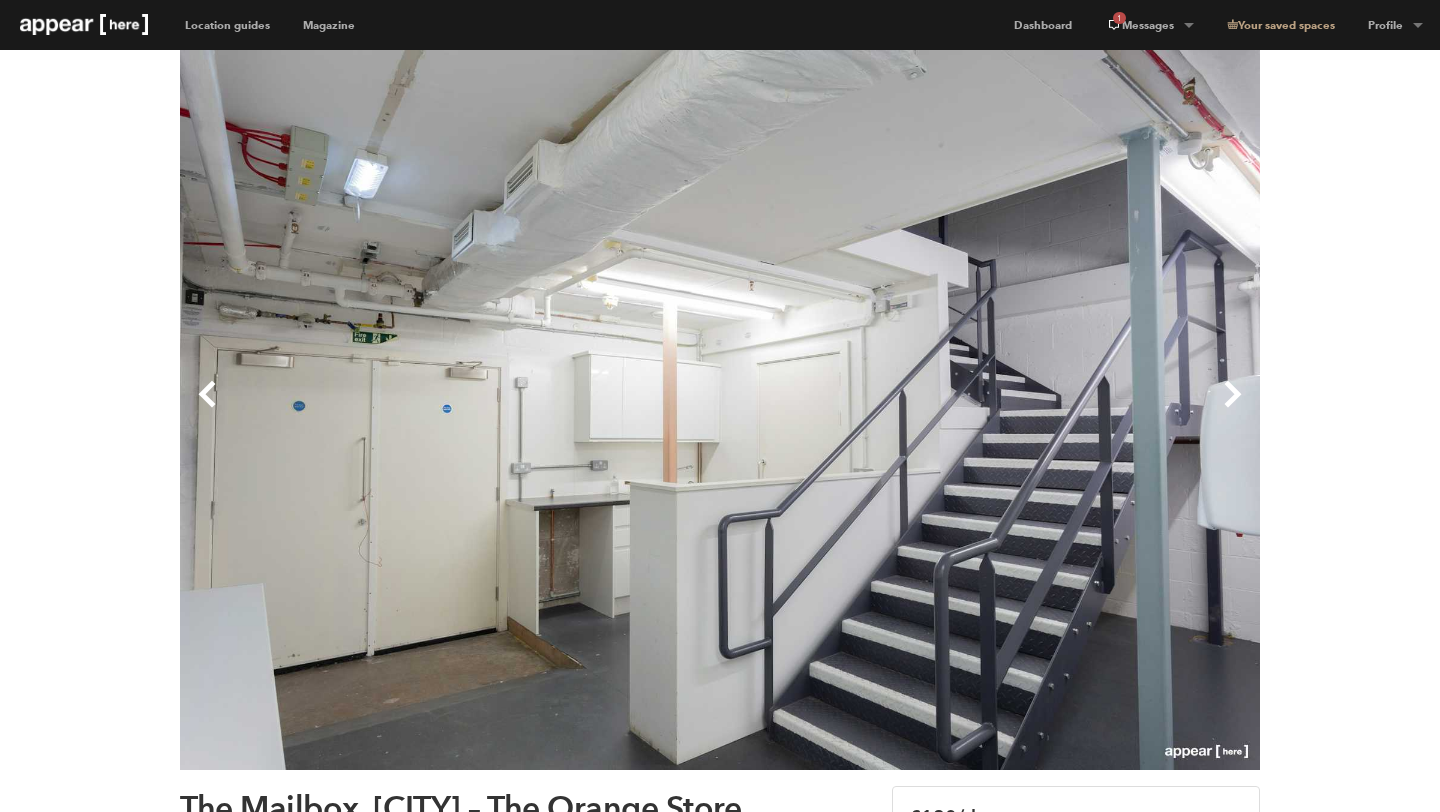click on "Next" at bounding box center [990, 410] 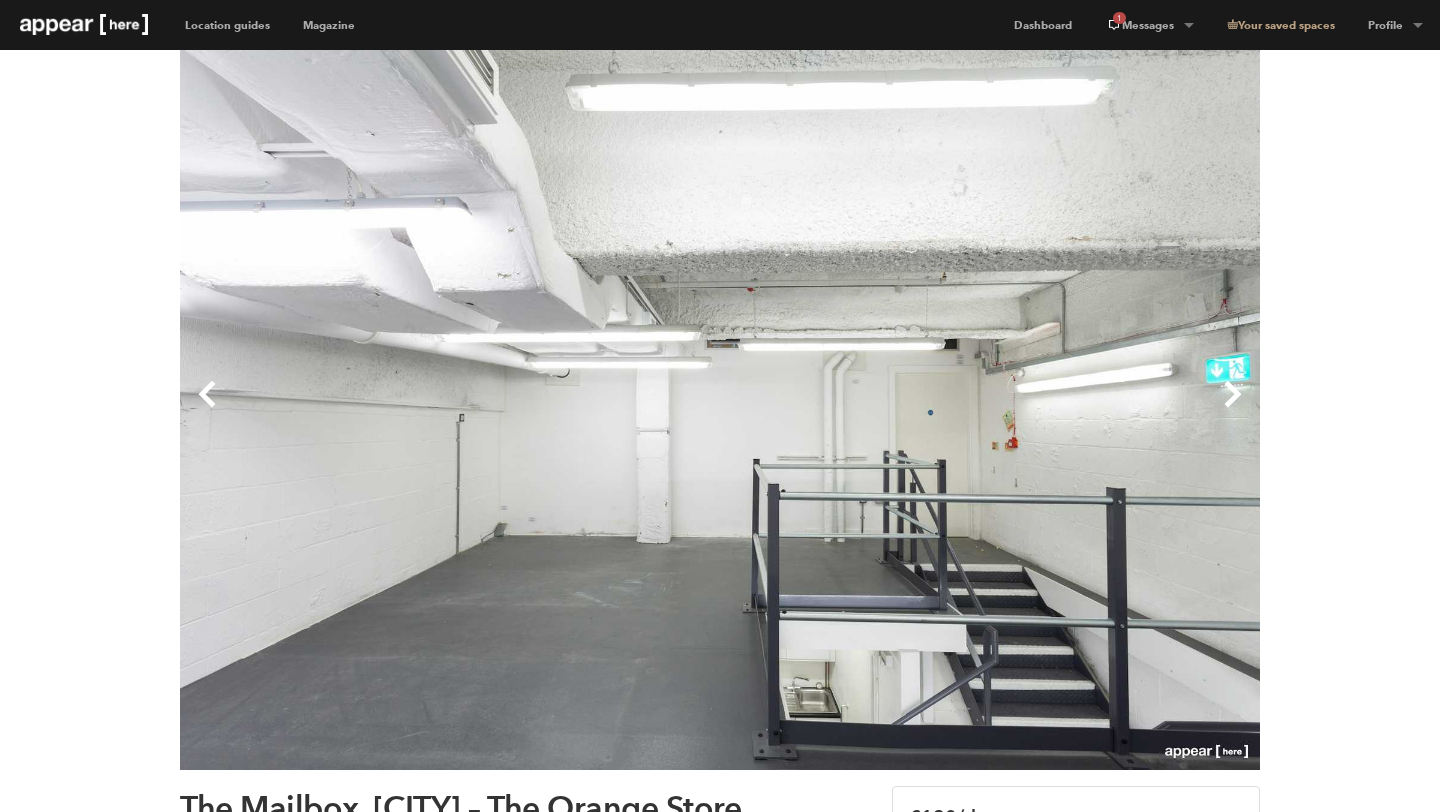 click on "Next" at bounding box center [990, 410] 